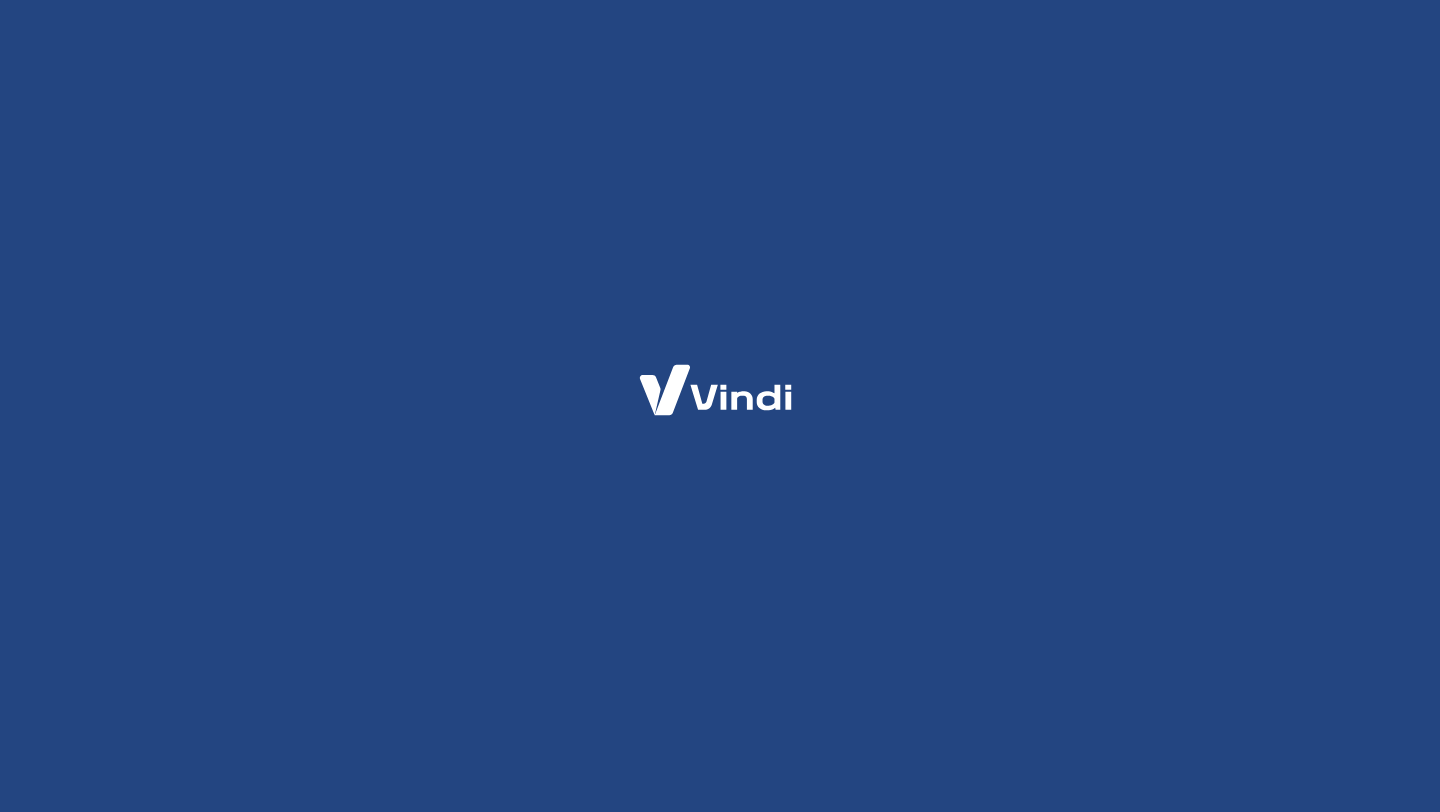 scroll, scrollTop: 0, scrollLeft: 0, axis: both 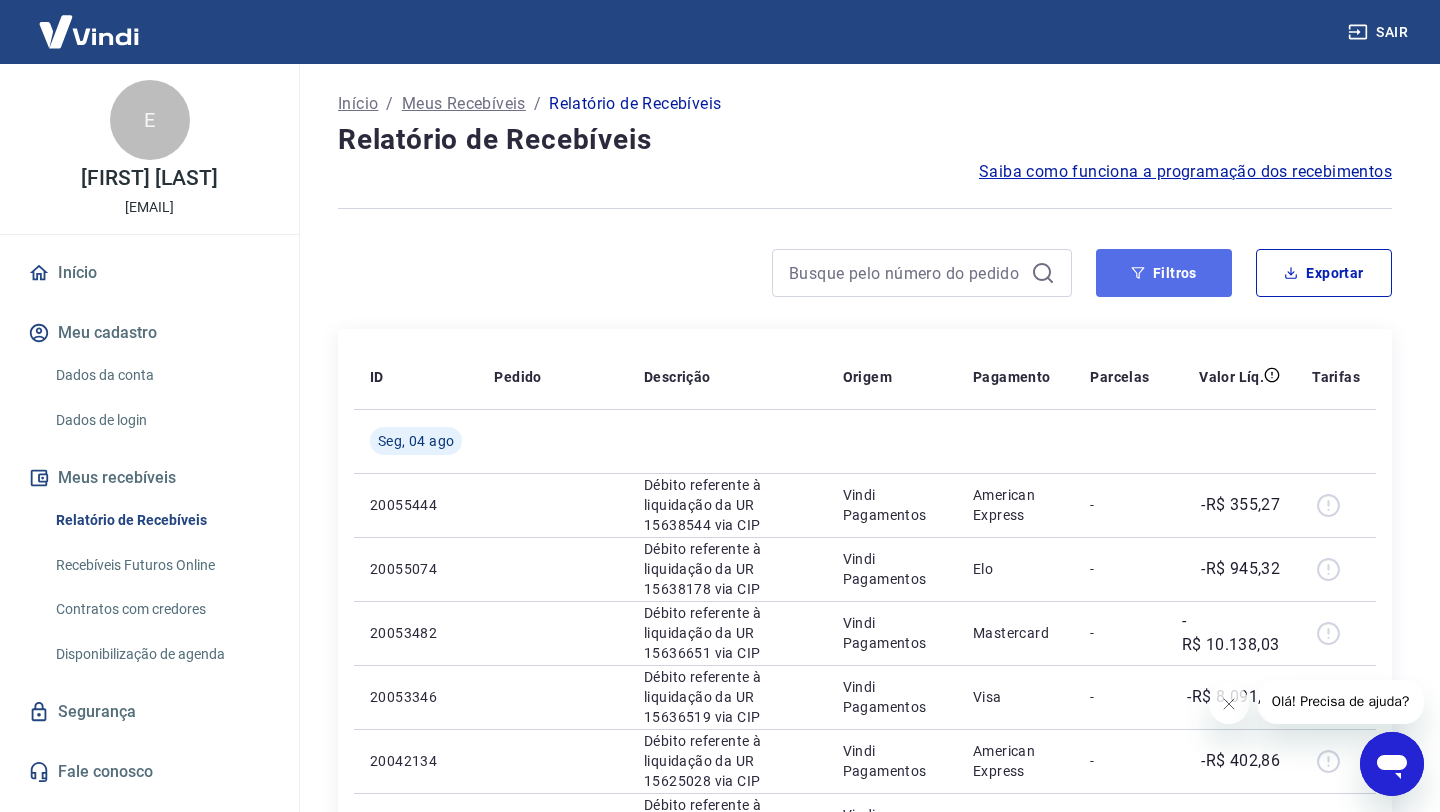 click on "Filtros" at bounding box center [1164, 273] 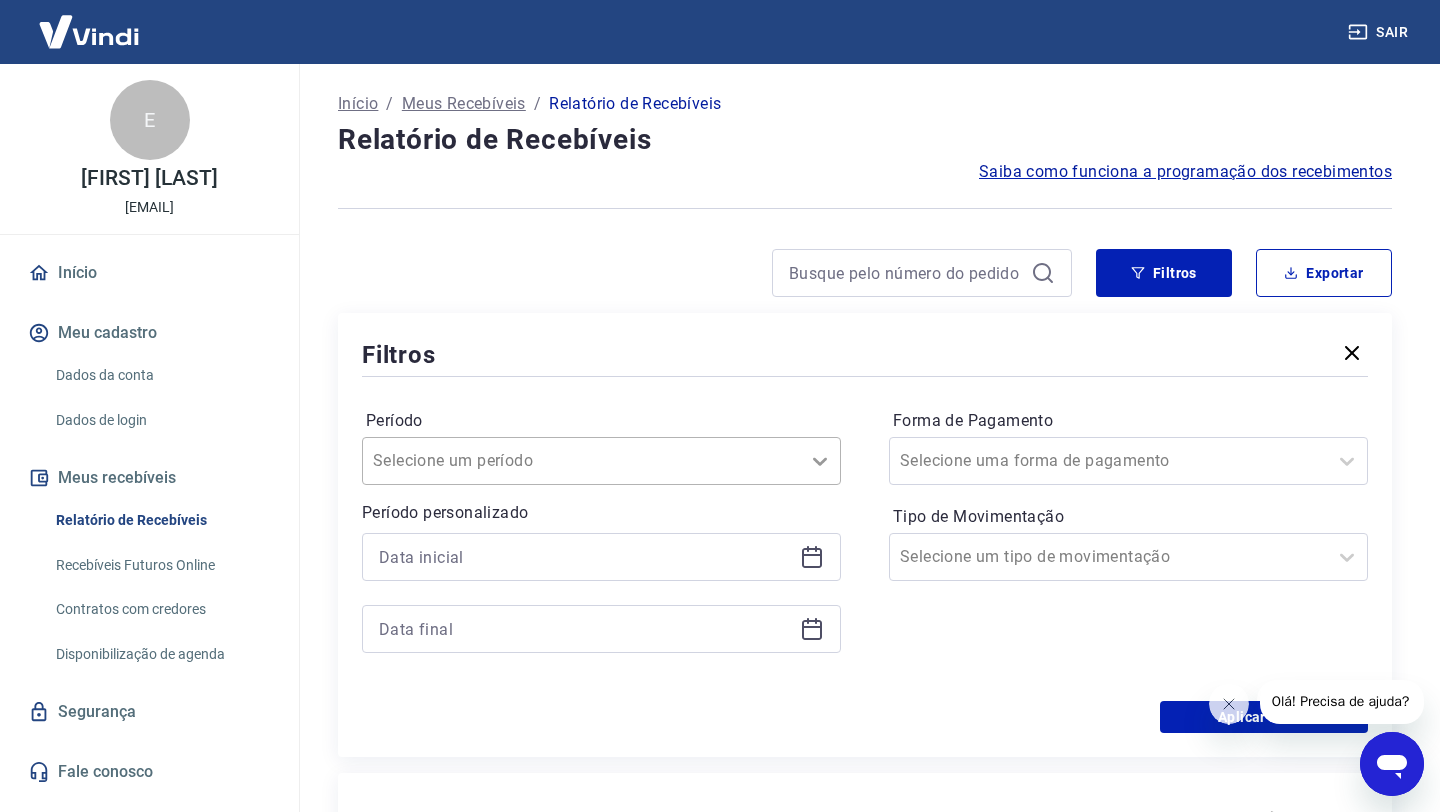 click 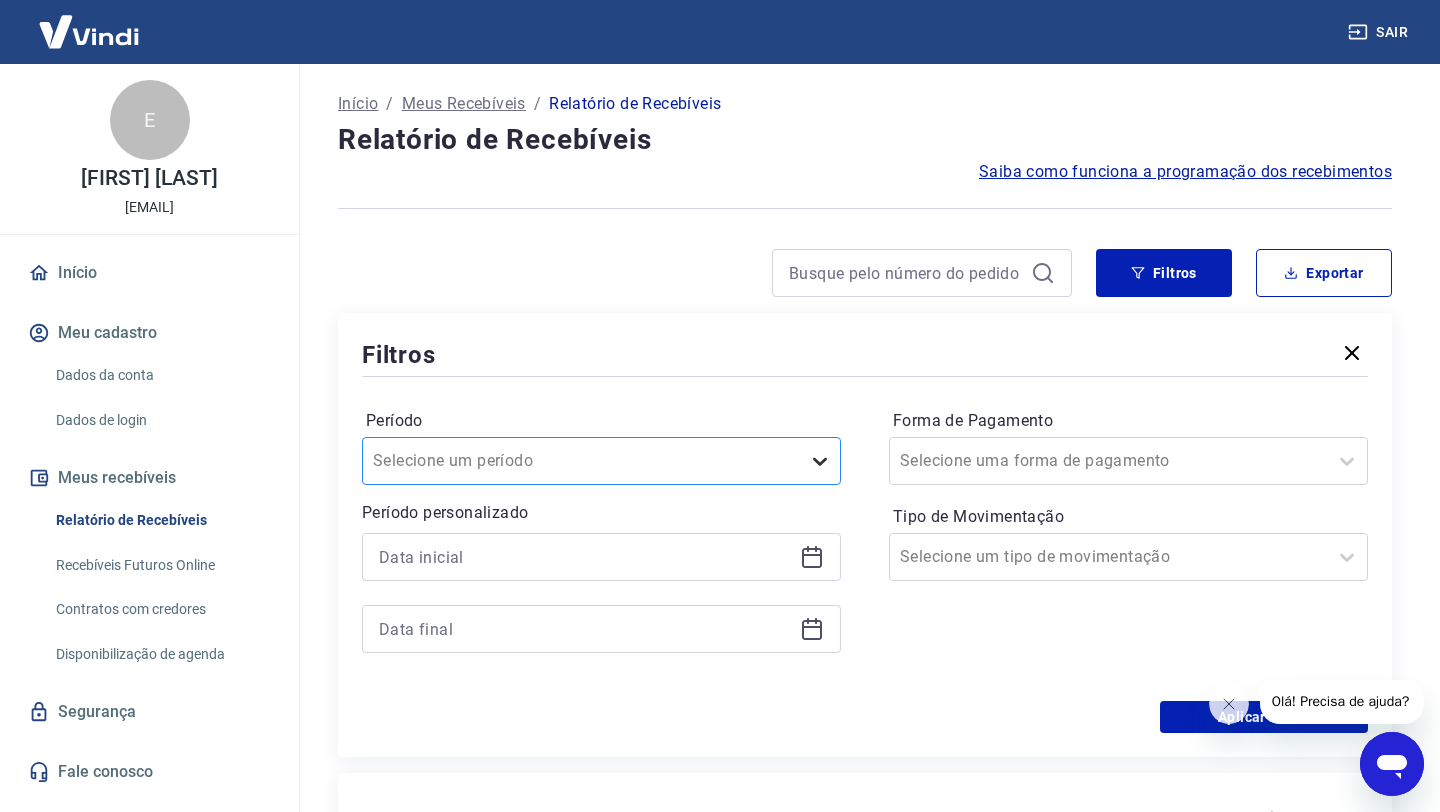 click 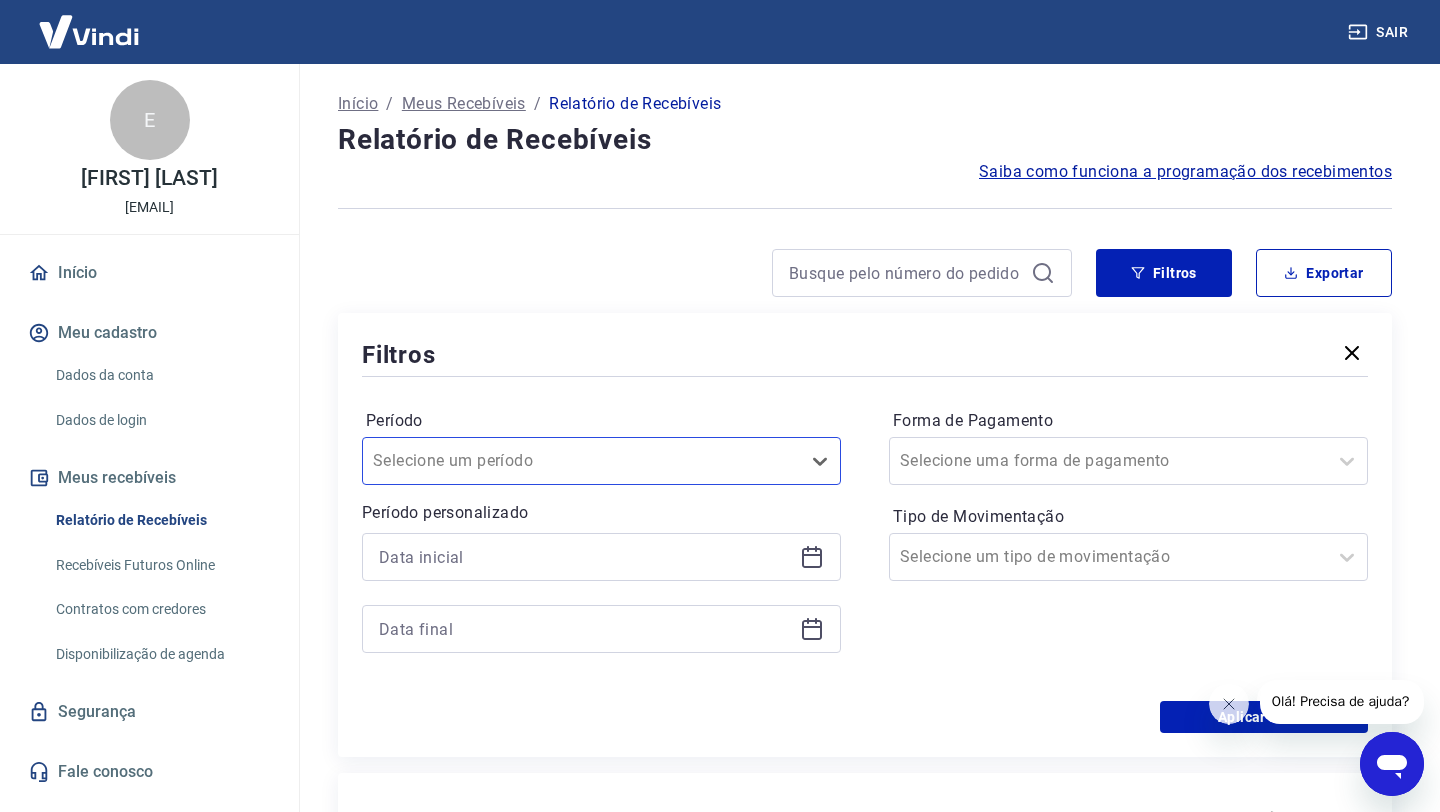 click 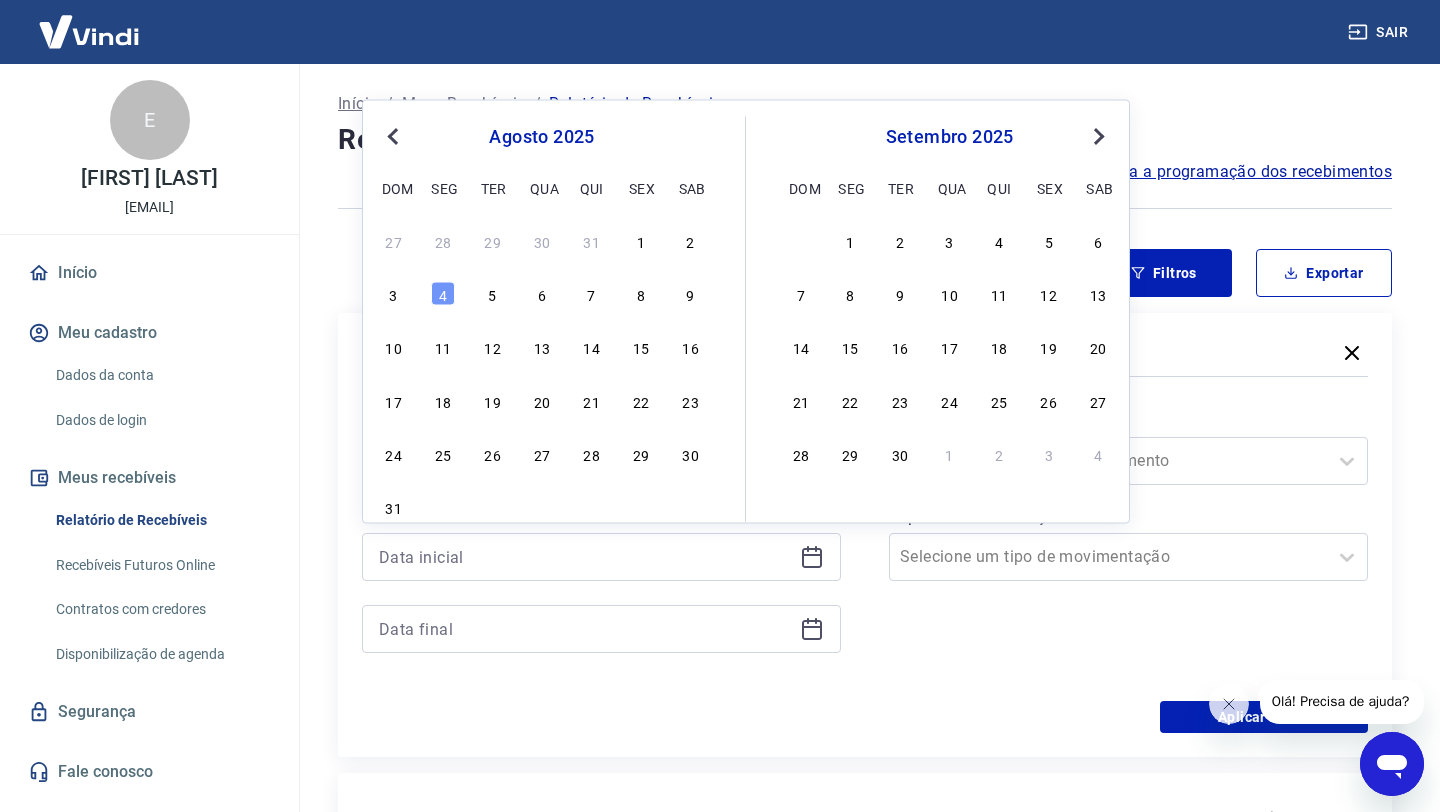 click on "Previous Month" at bounding box center [395, 135] 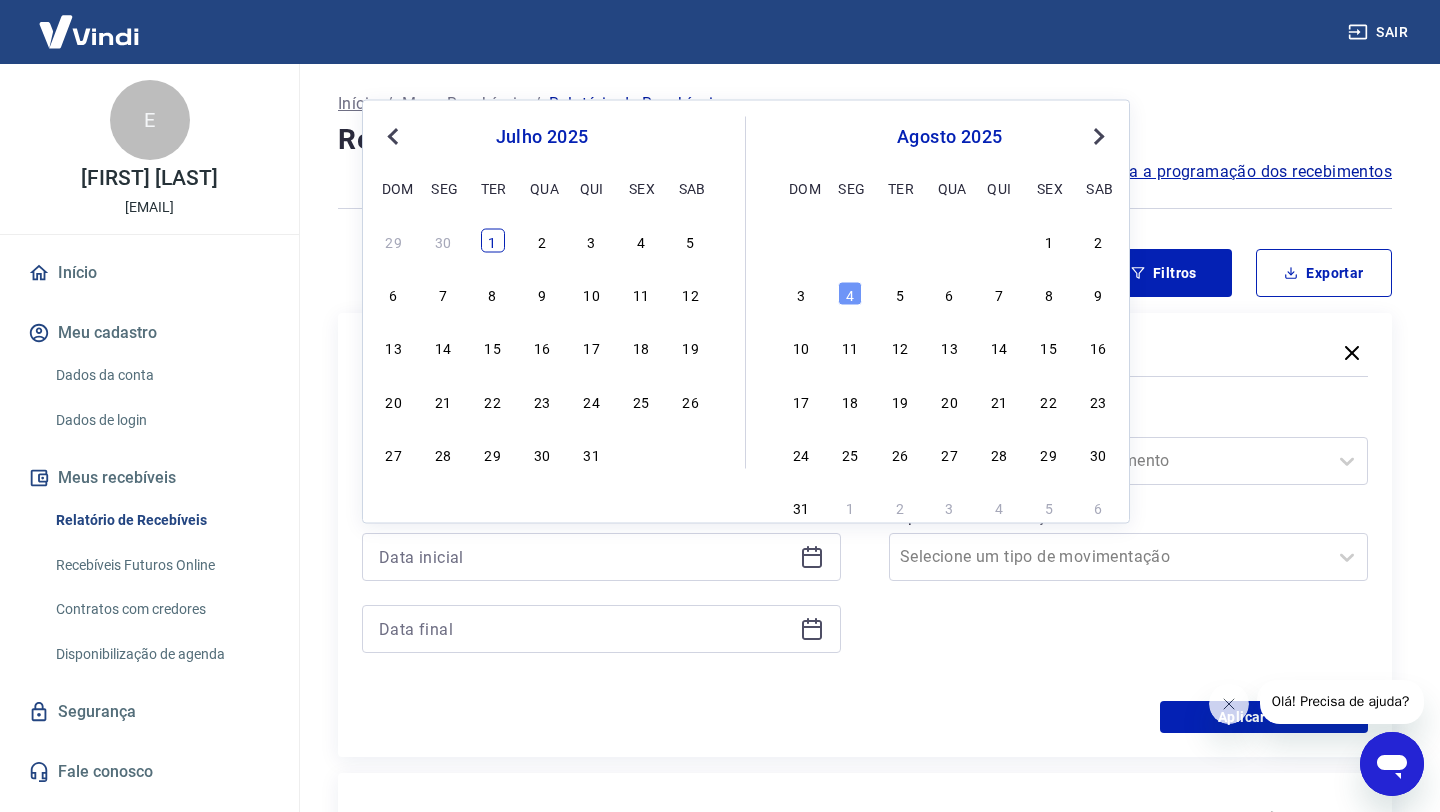 click on "1" at bounding box center (493, 240) 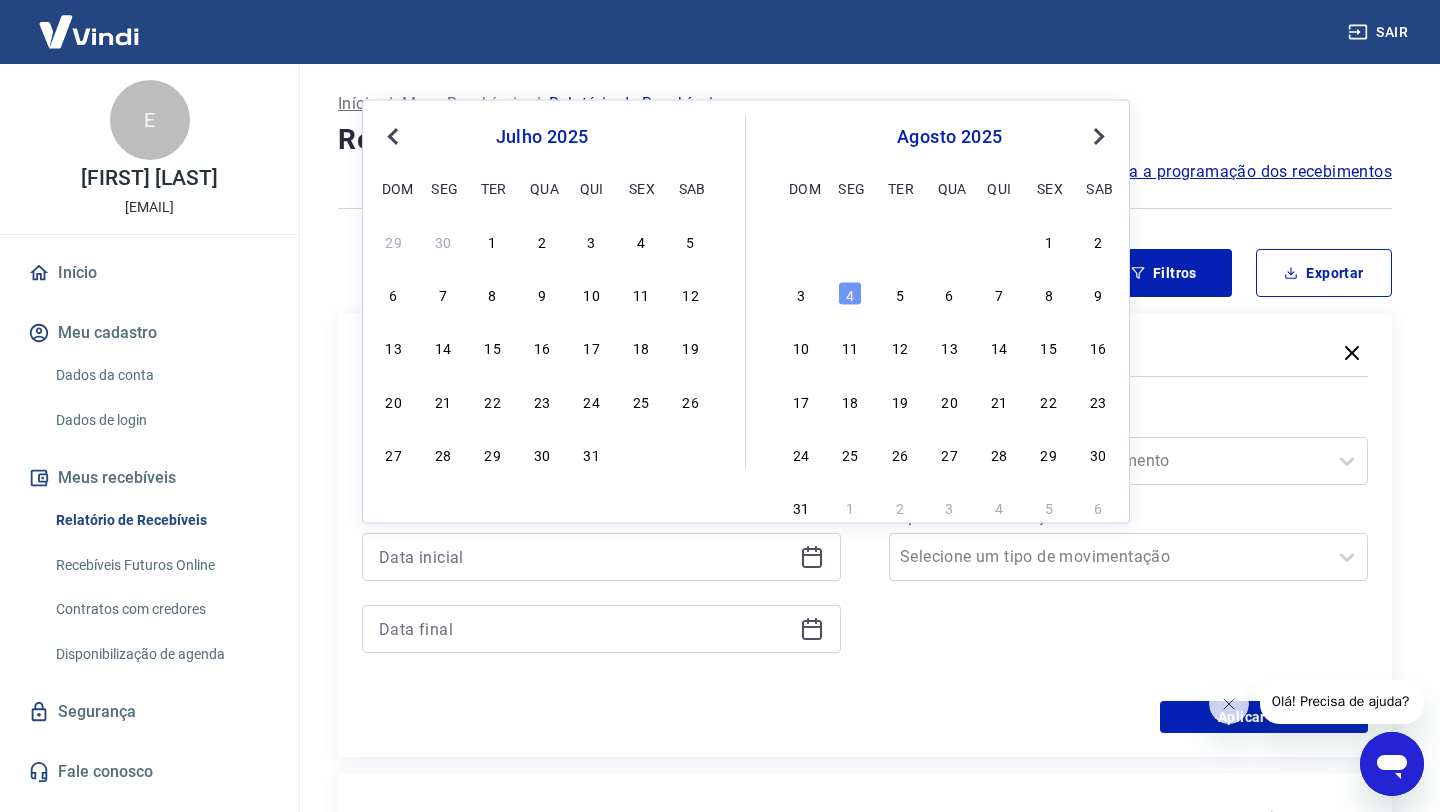 type on "01/07/2025" 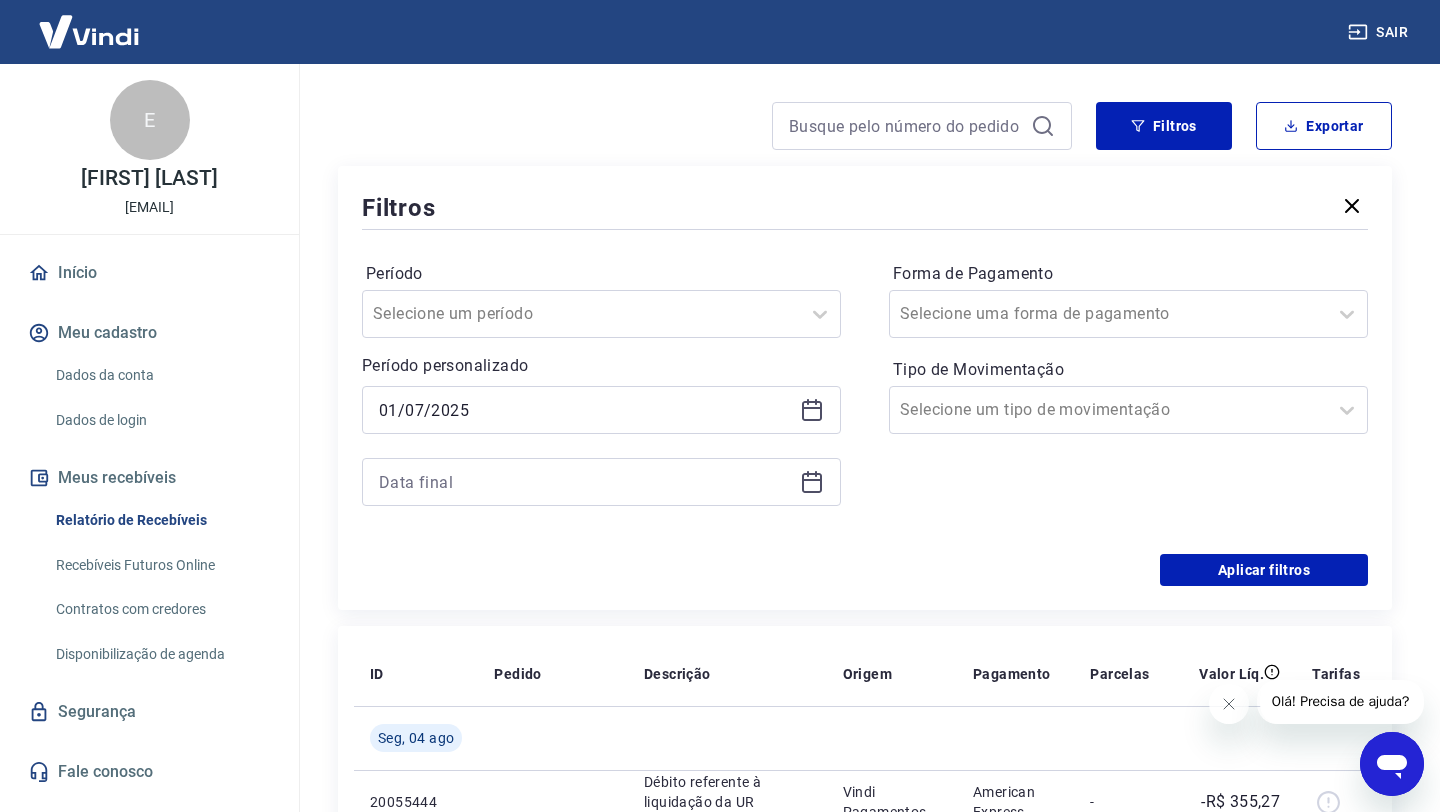 scroll, scrollTop: 215, scrollLeft: 0, axis: vertical 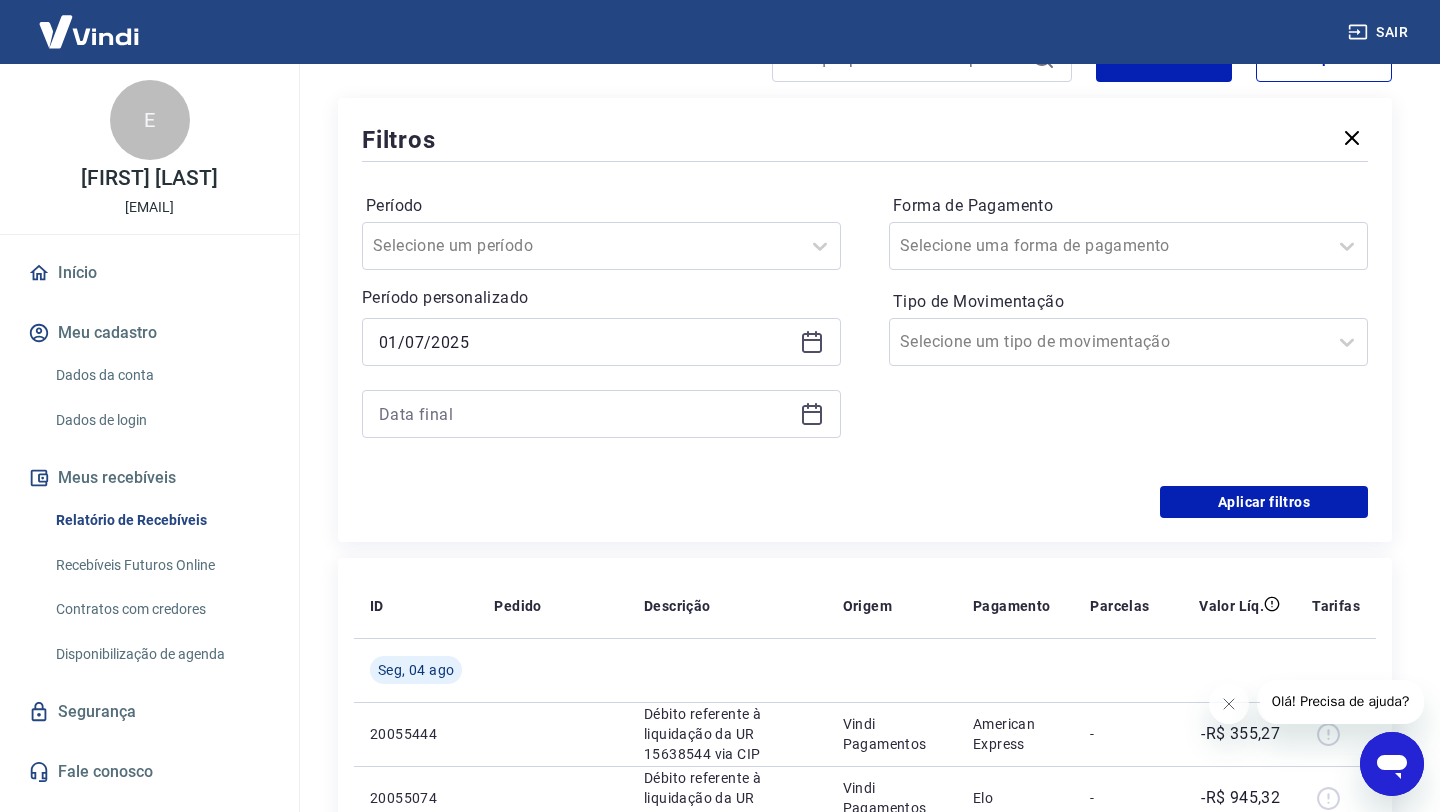 click 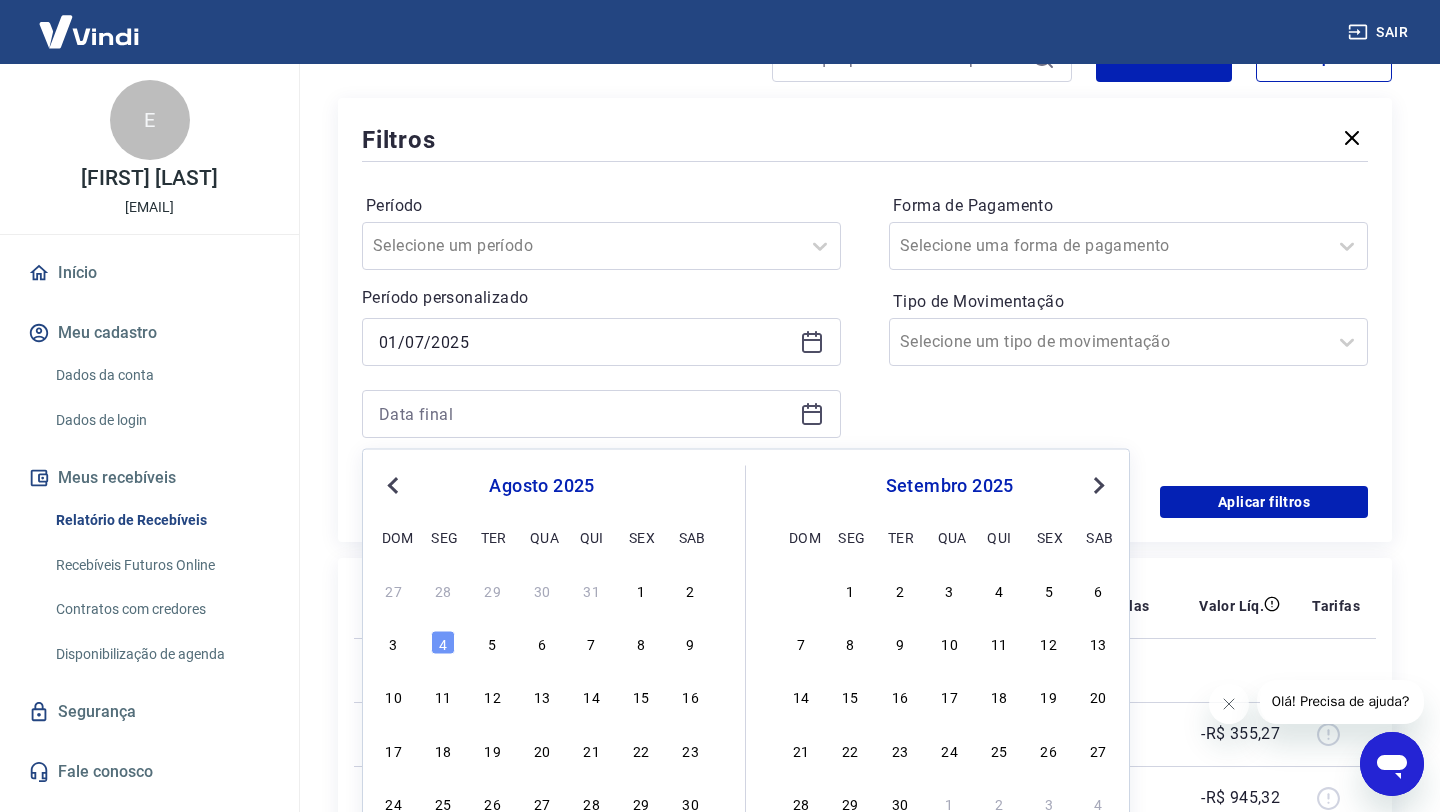 click on "Previous Month" at bounding box center [395, 484] 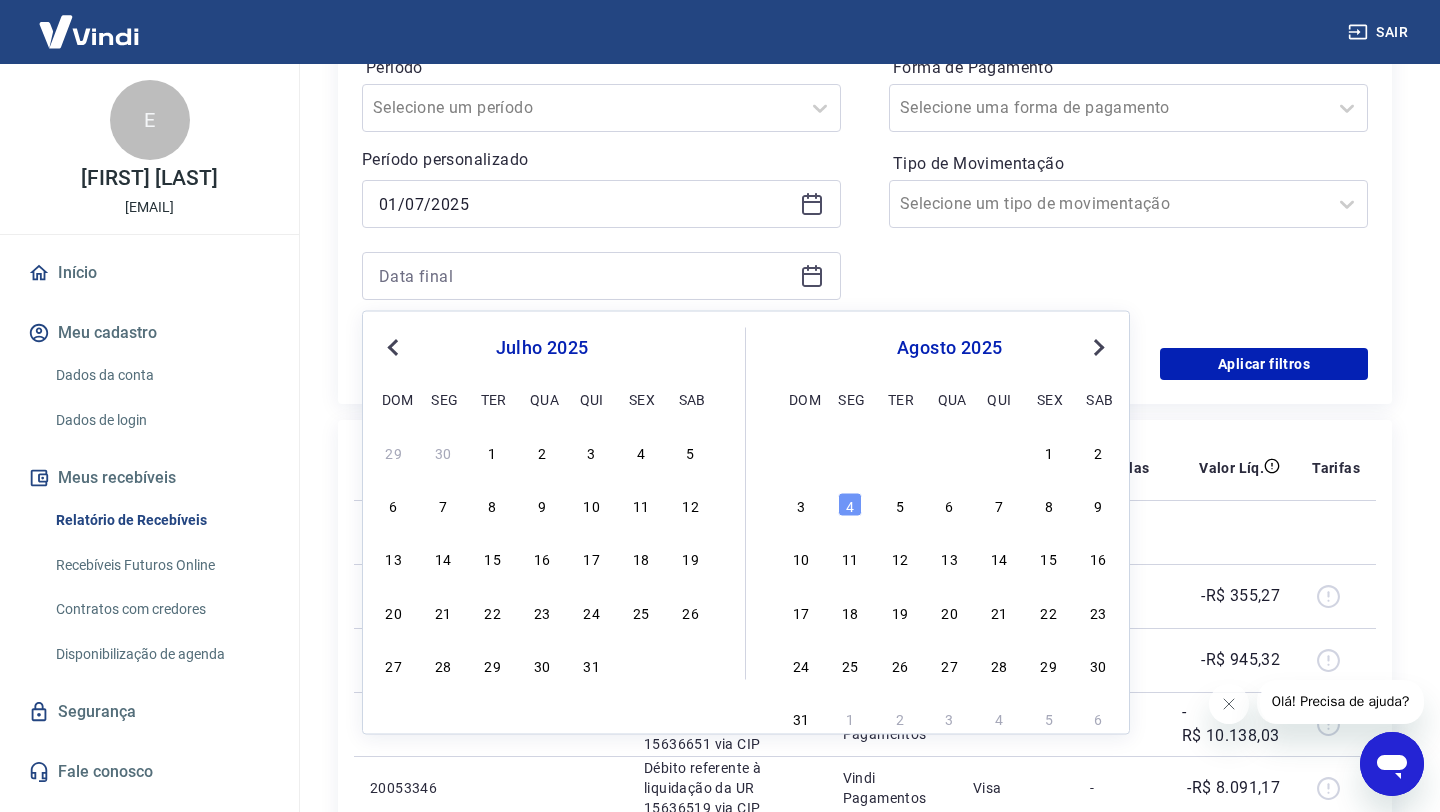 scroll, scrollTop: 356, scrollLeft: 0, axis: vertical 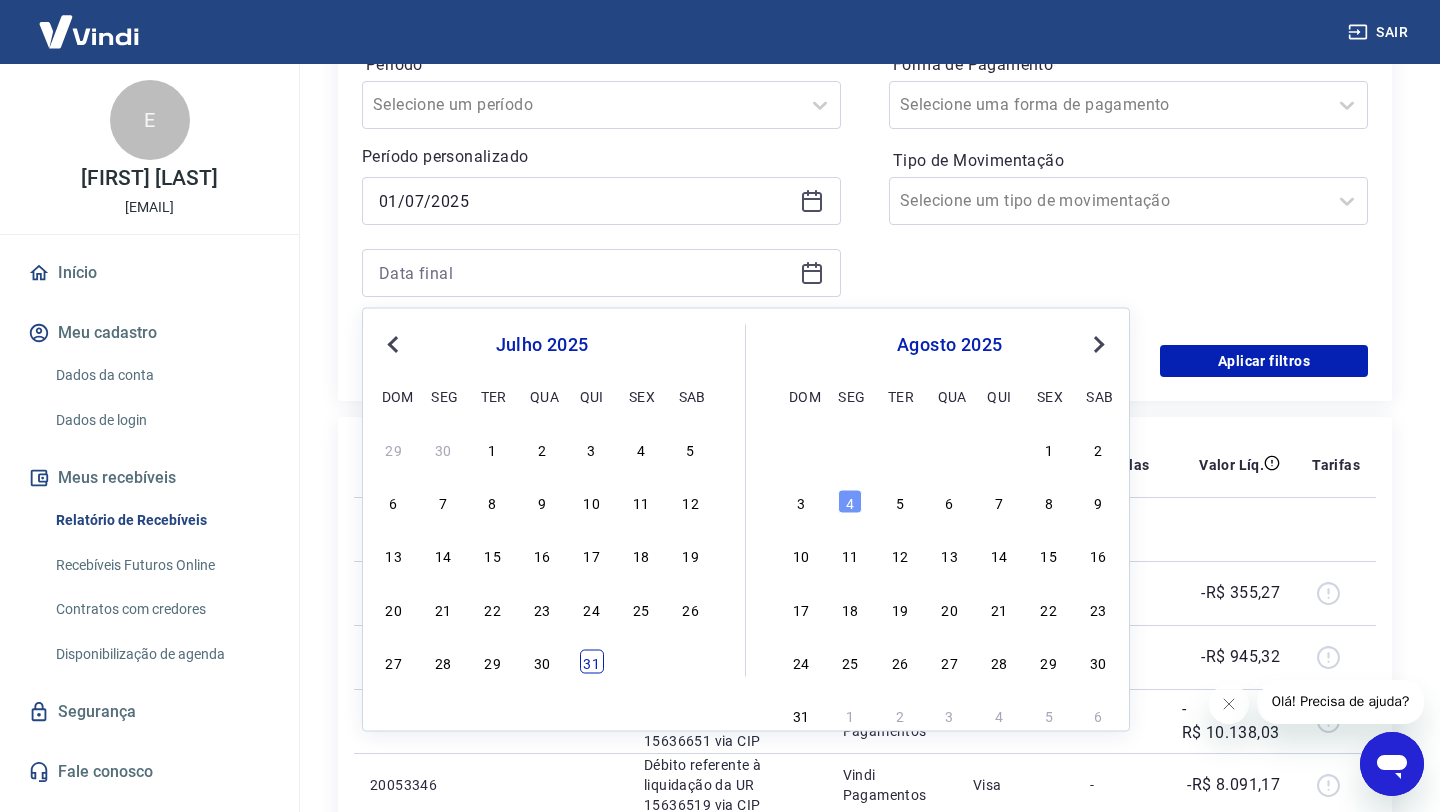 click on "31" at bounding box center [592, 662] 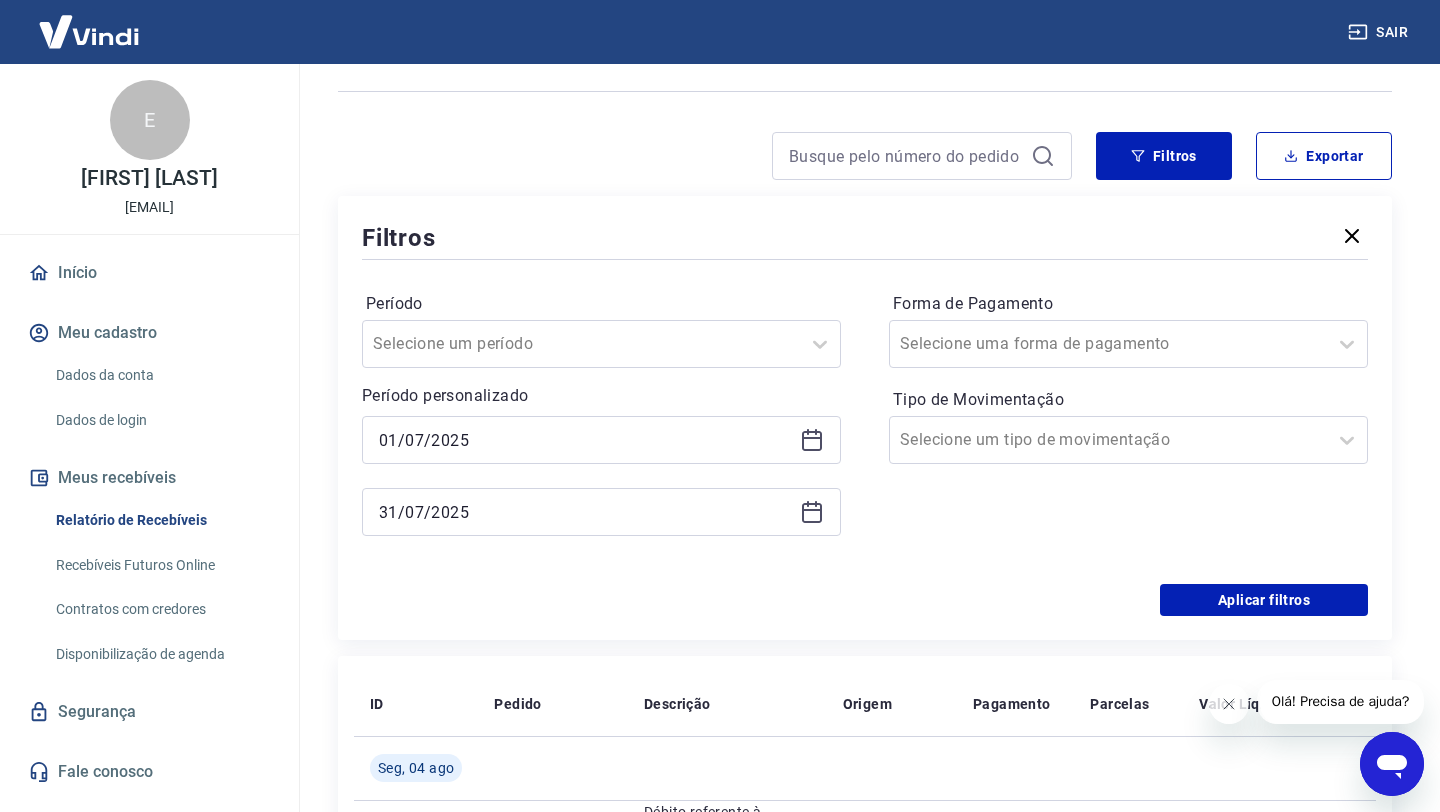 scroll, scrollTop: 93, scrollLeft: 0, axis: vertical 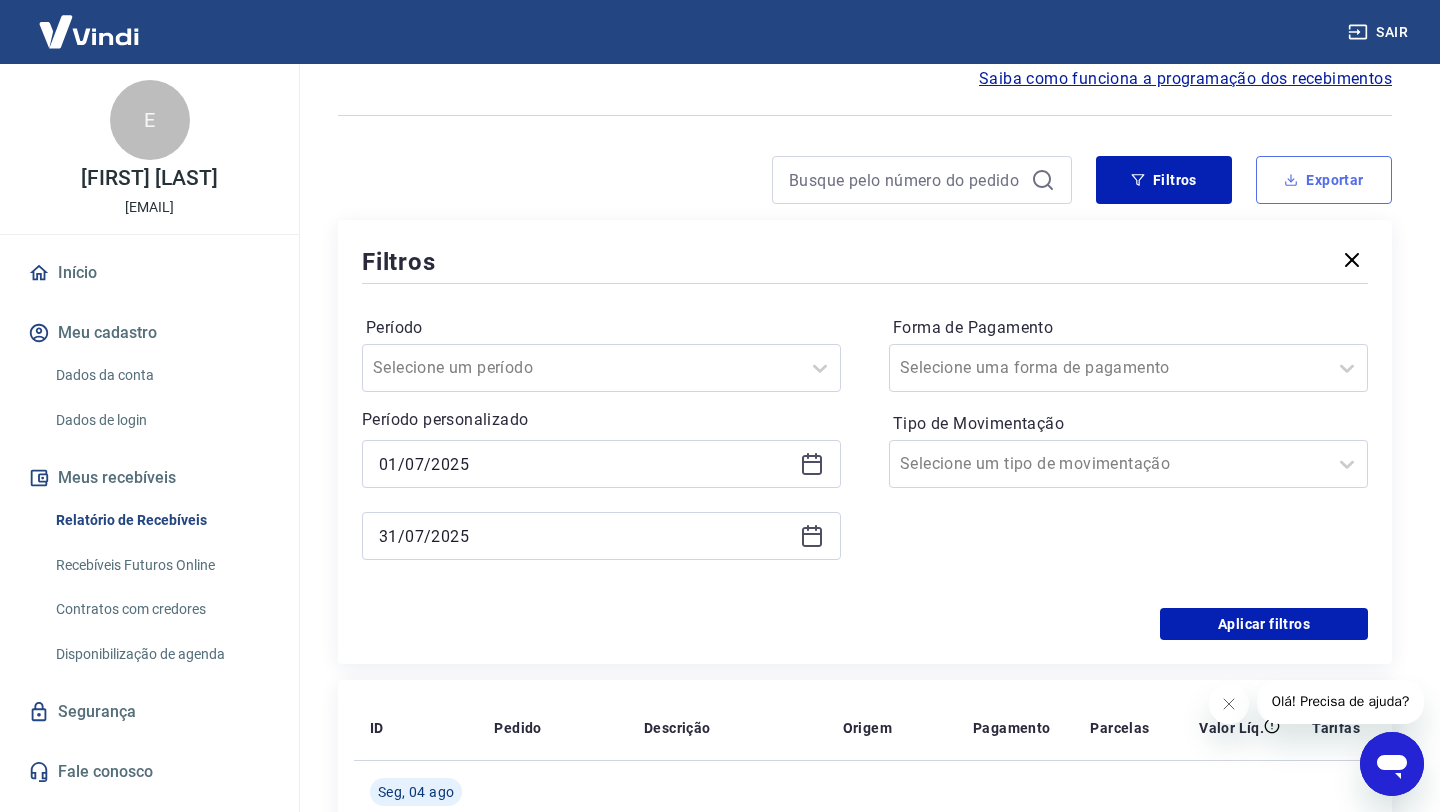 click on "Exportar" at bounding box center (1324, 180) 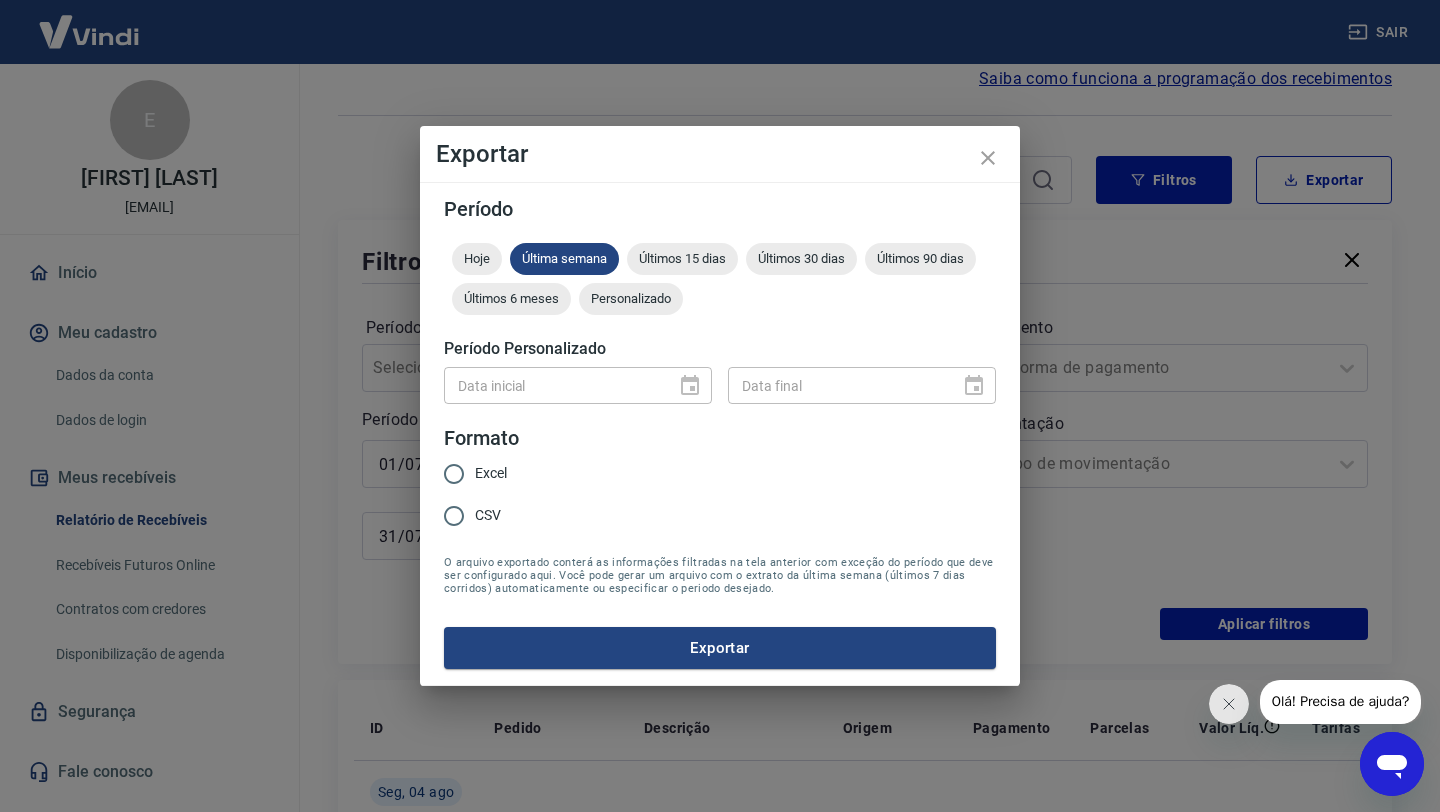 click on "Excel" at bounding box center (491, 473) 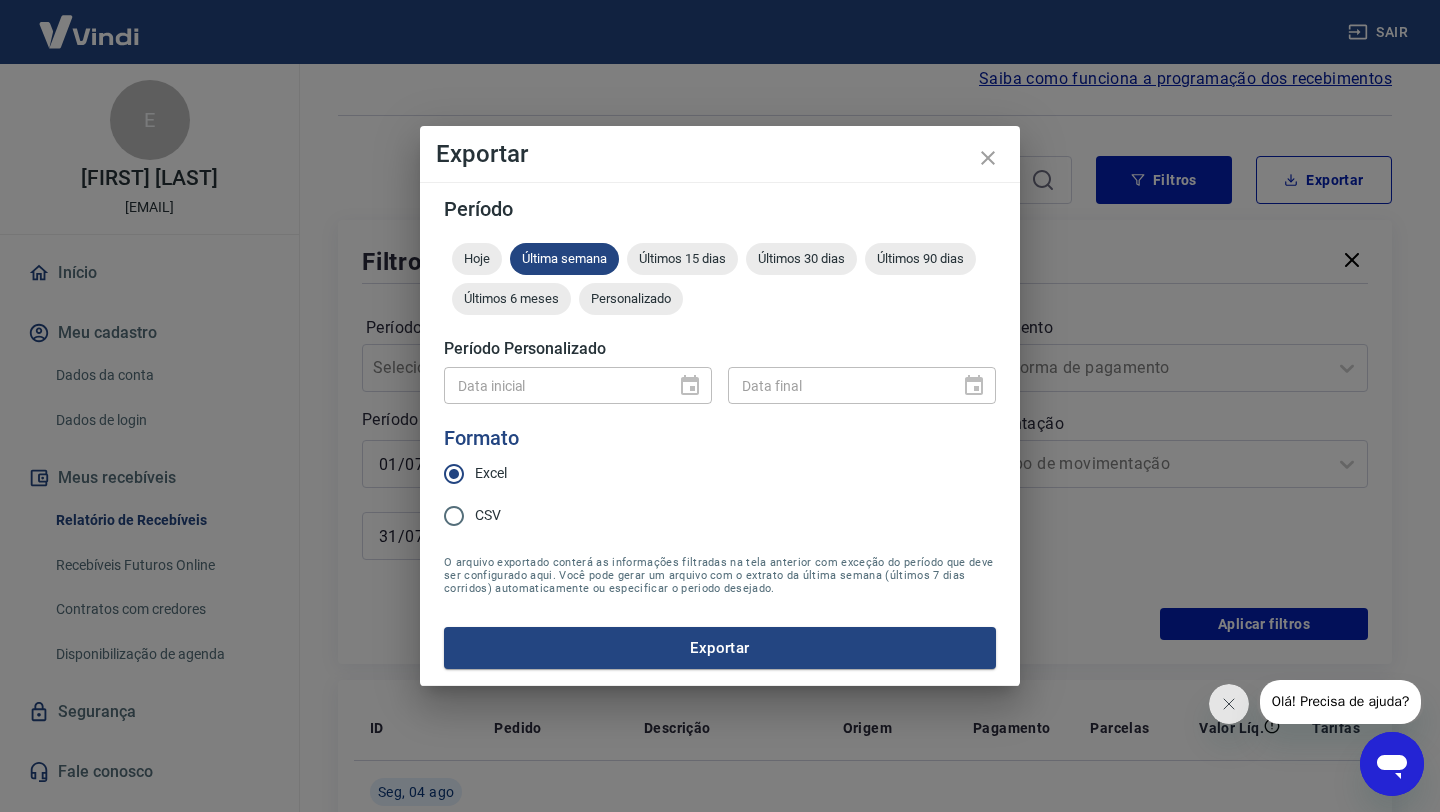 click on "Data inicial" at bounding box center (578, 385) 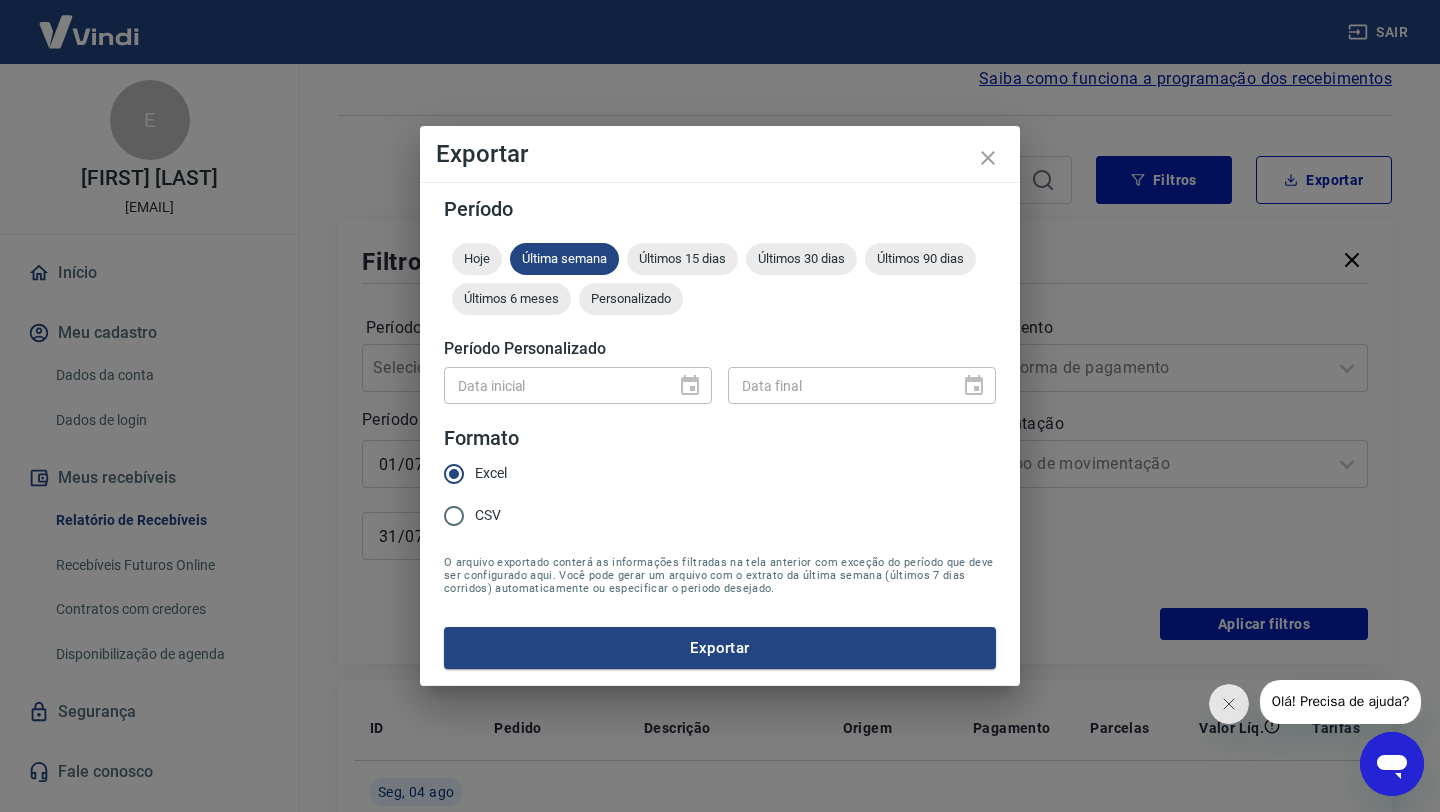 click on "Data inicial" at bounding box center (578, 385) 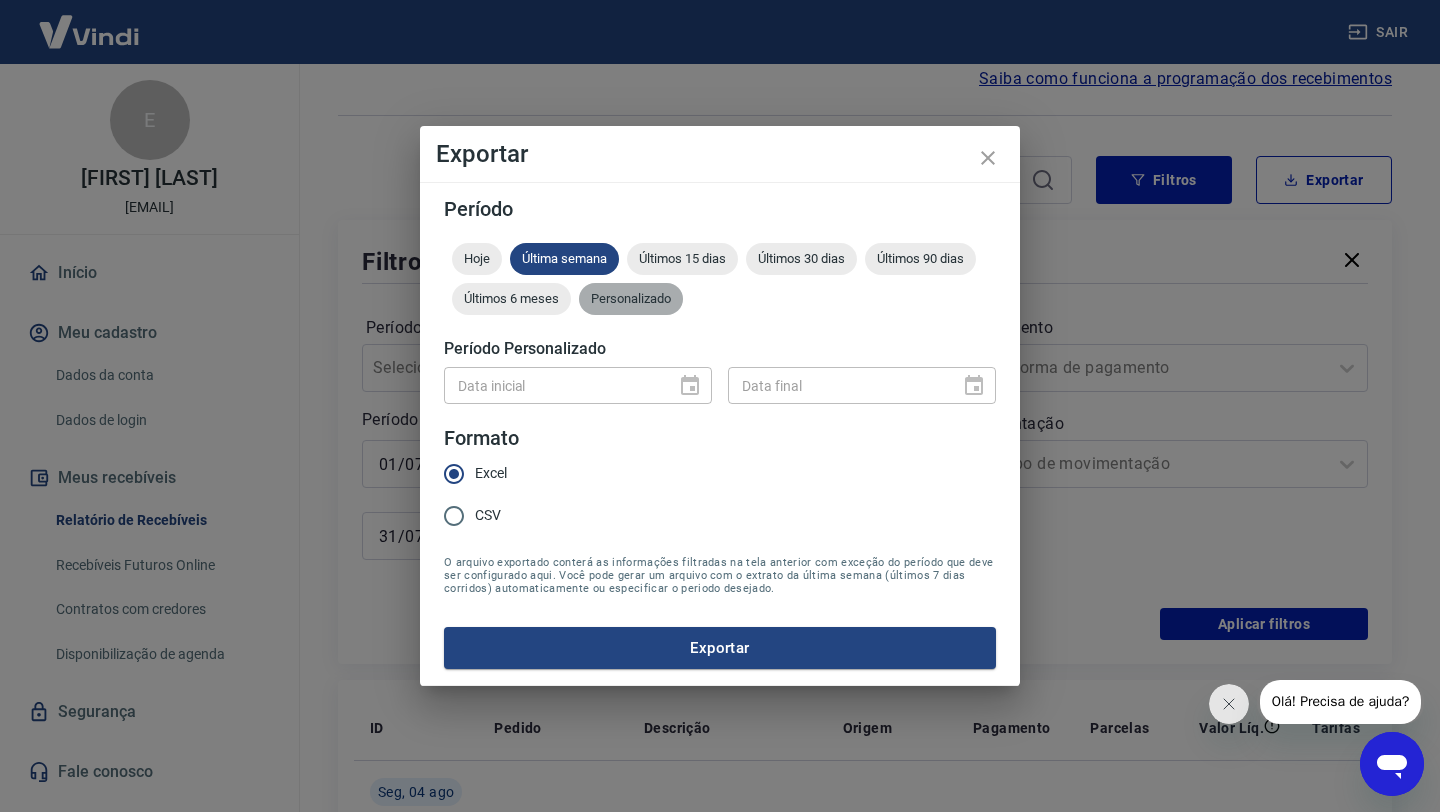 click on "Personalizado" at bounding box center (631, 298) 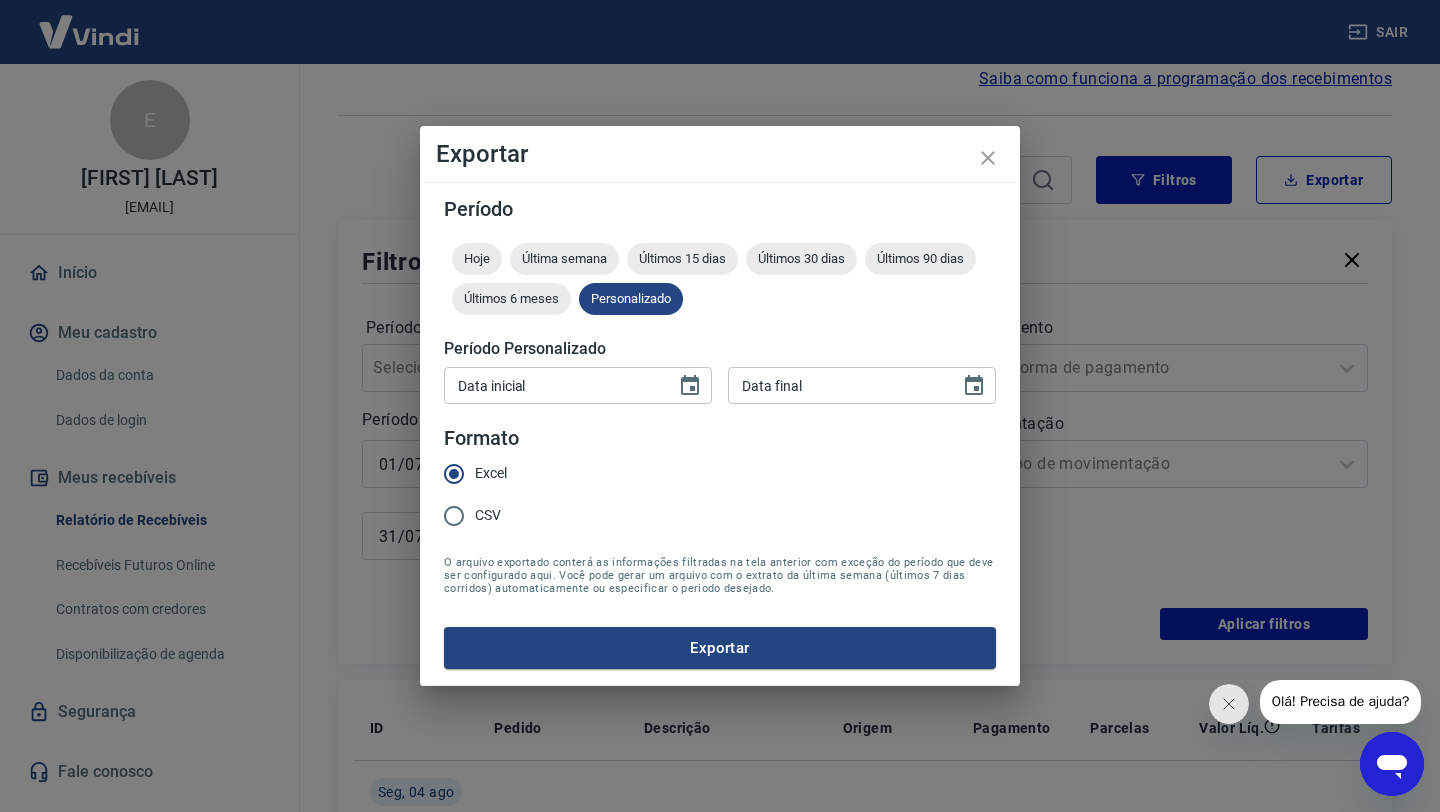 click on "Data inicial" at bounding box center (553, 385) 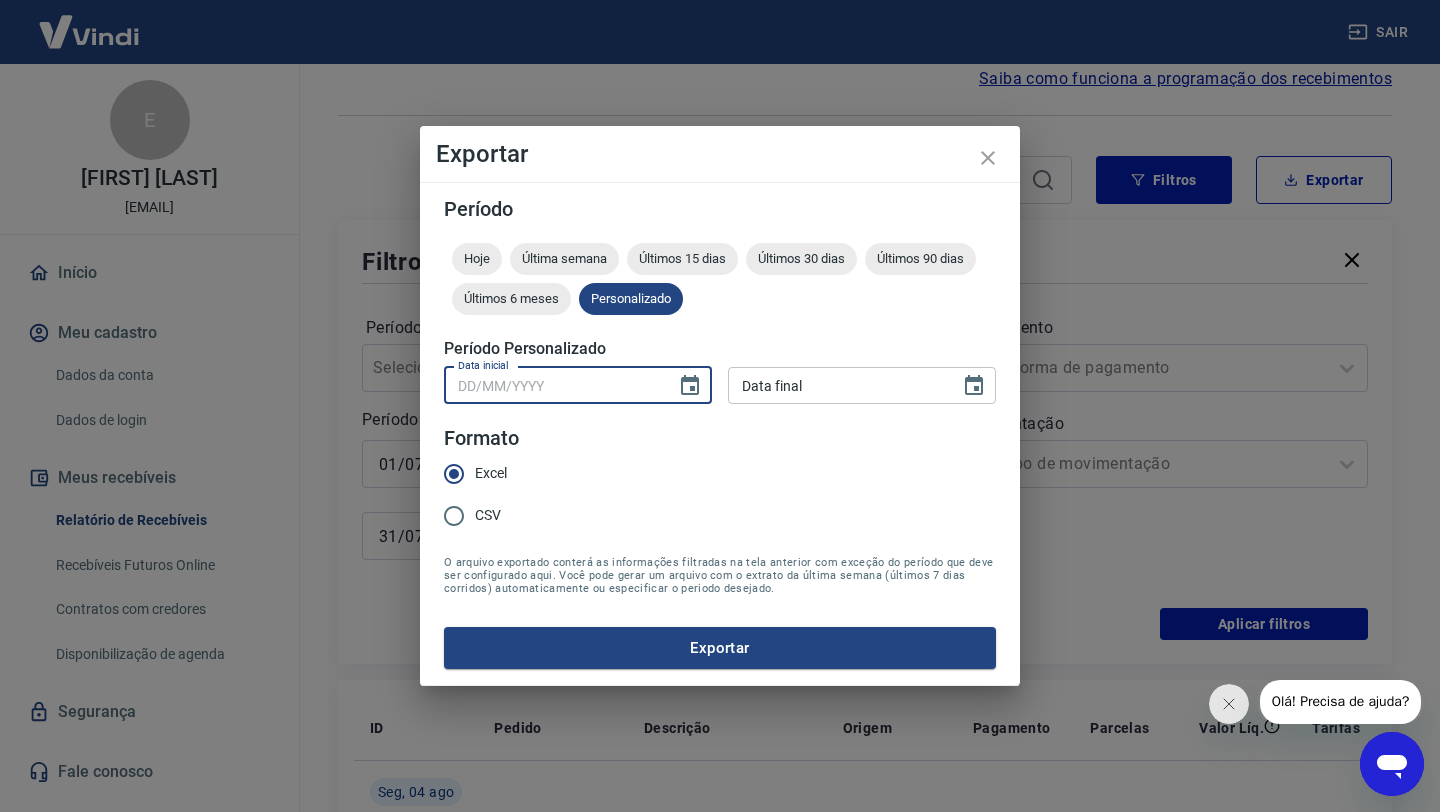 click on "Data inicial" at bounding box center [578, 385] 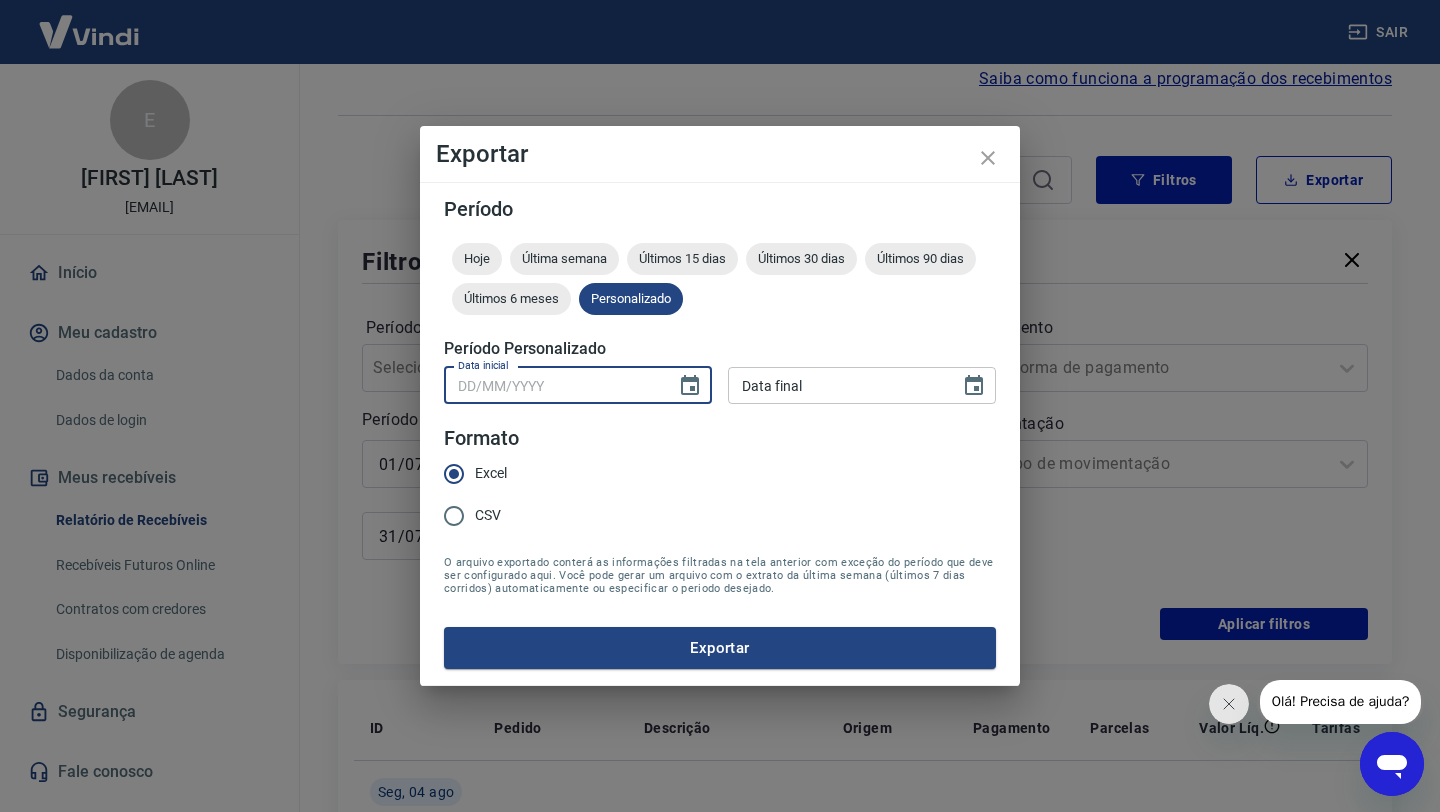 type on "DD/MM/YYYY" 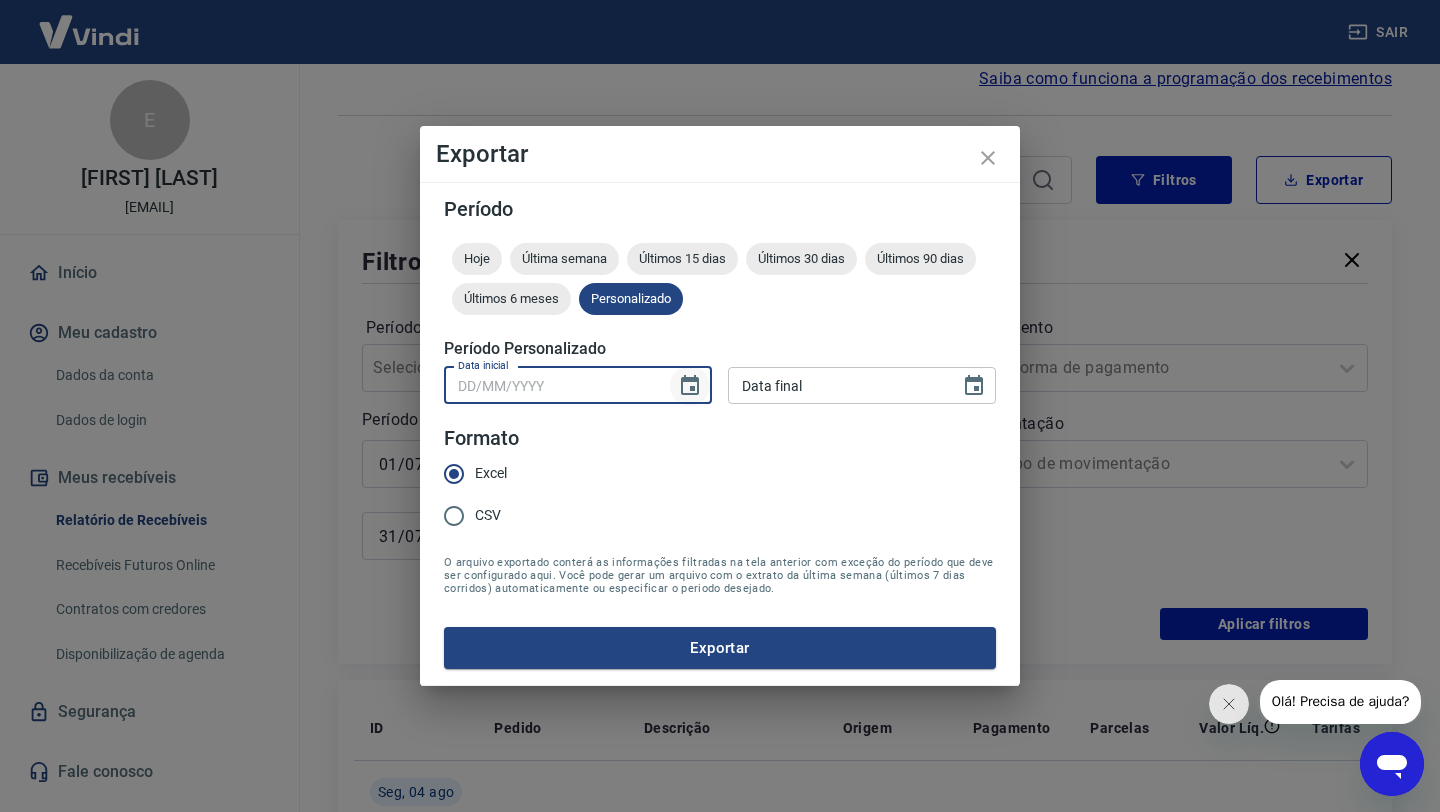 click 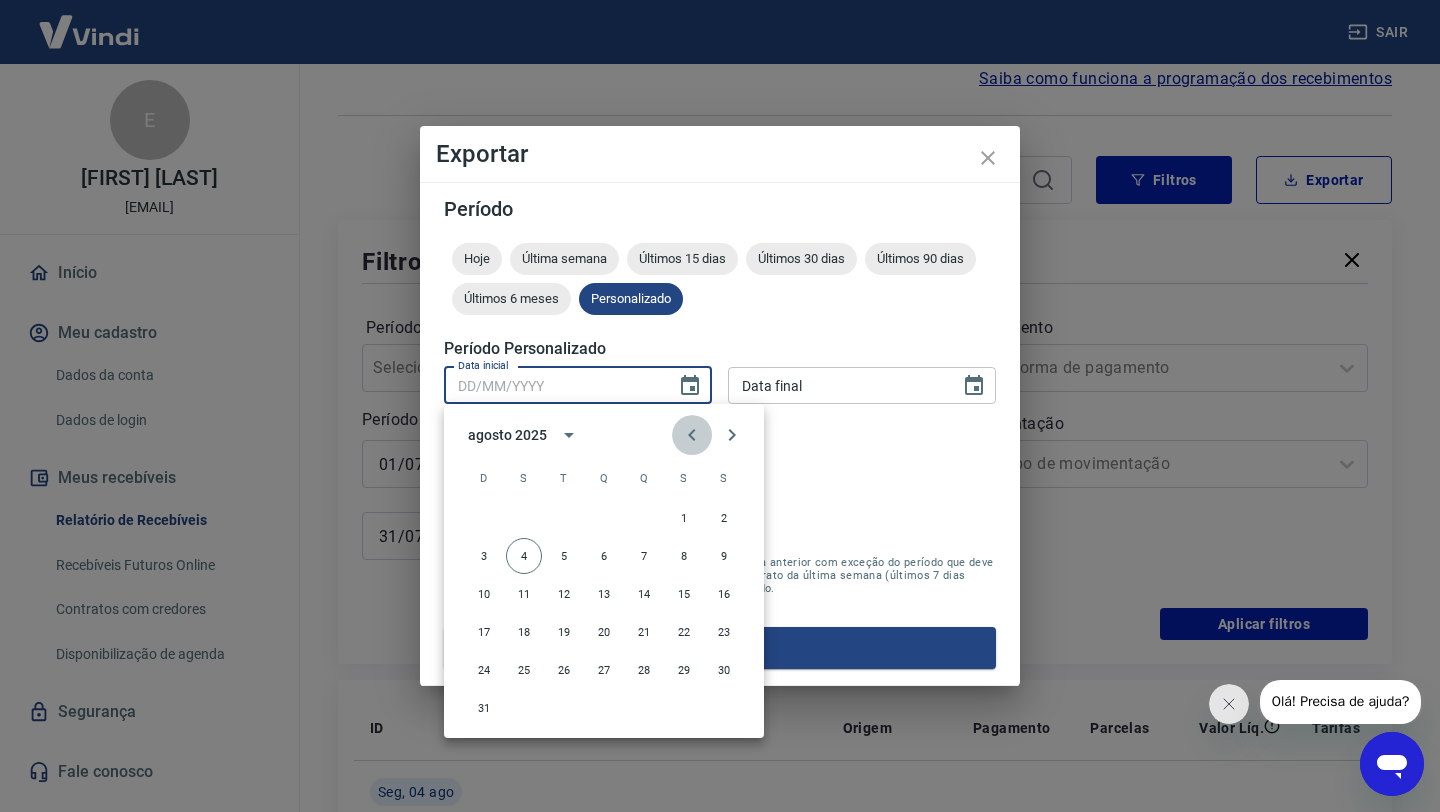 click 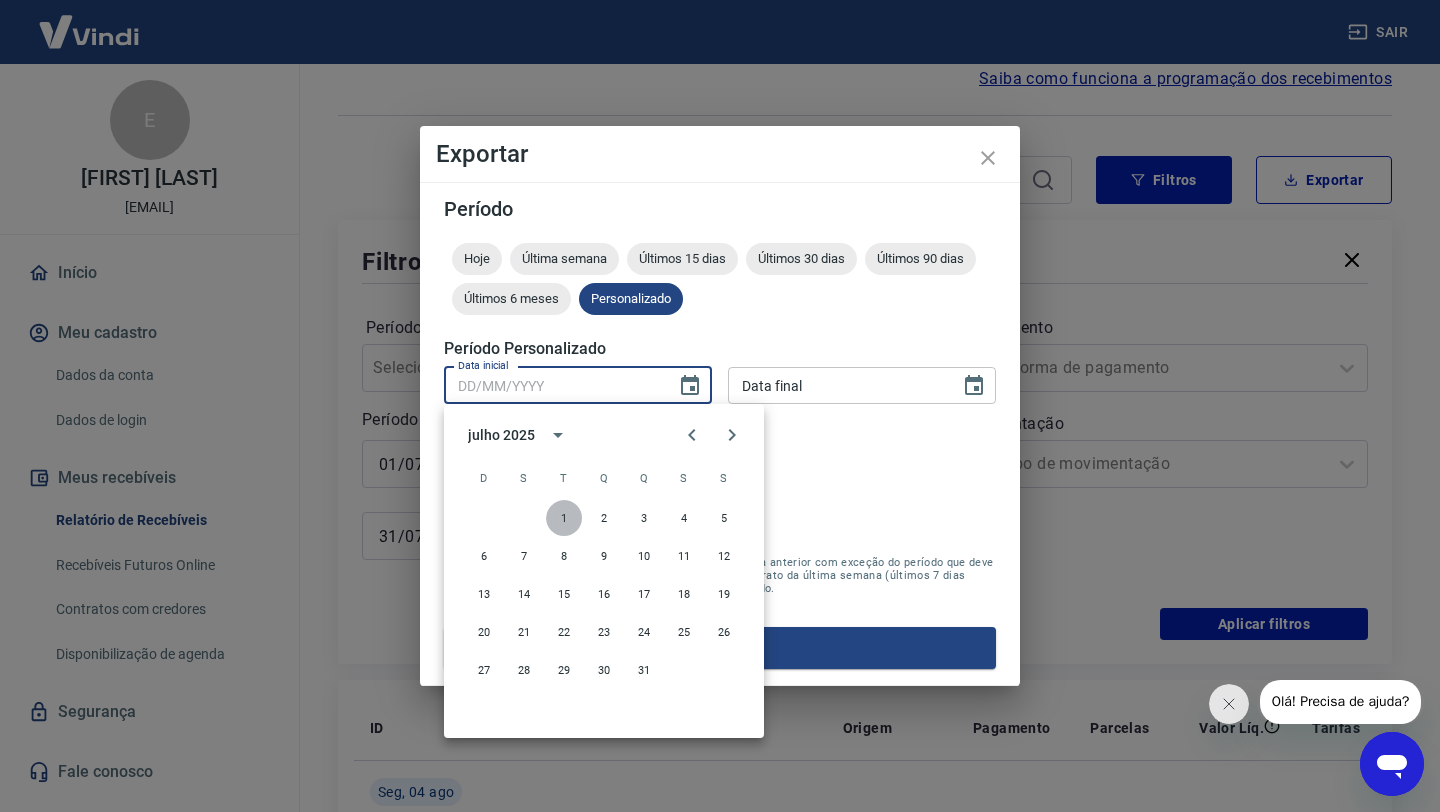 click on "1" at bounding box center (564, 518) 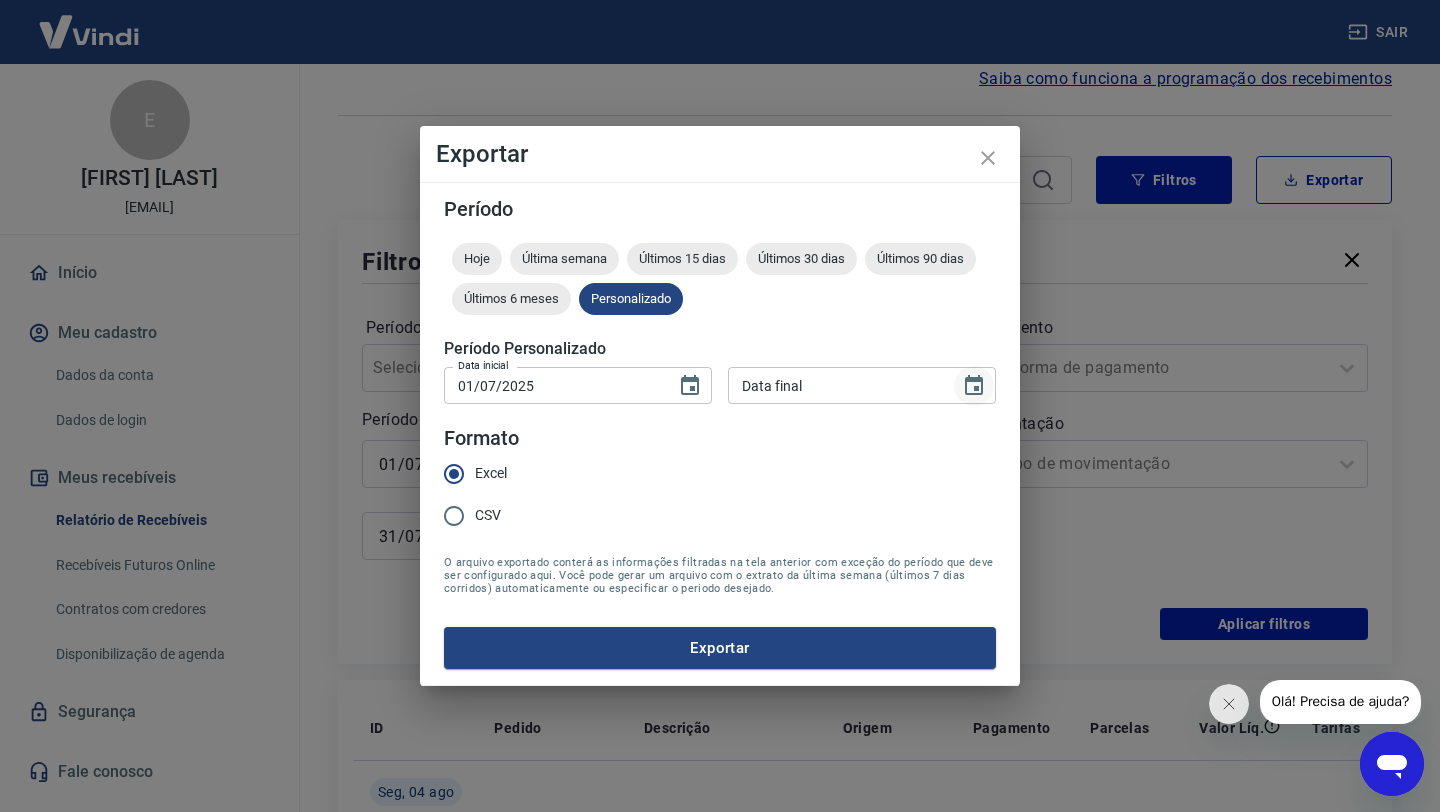 click 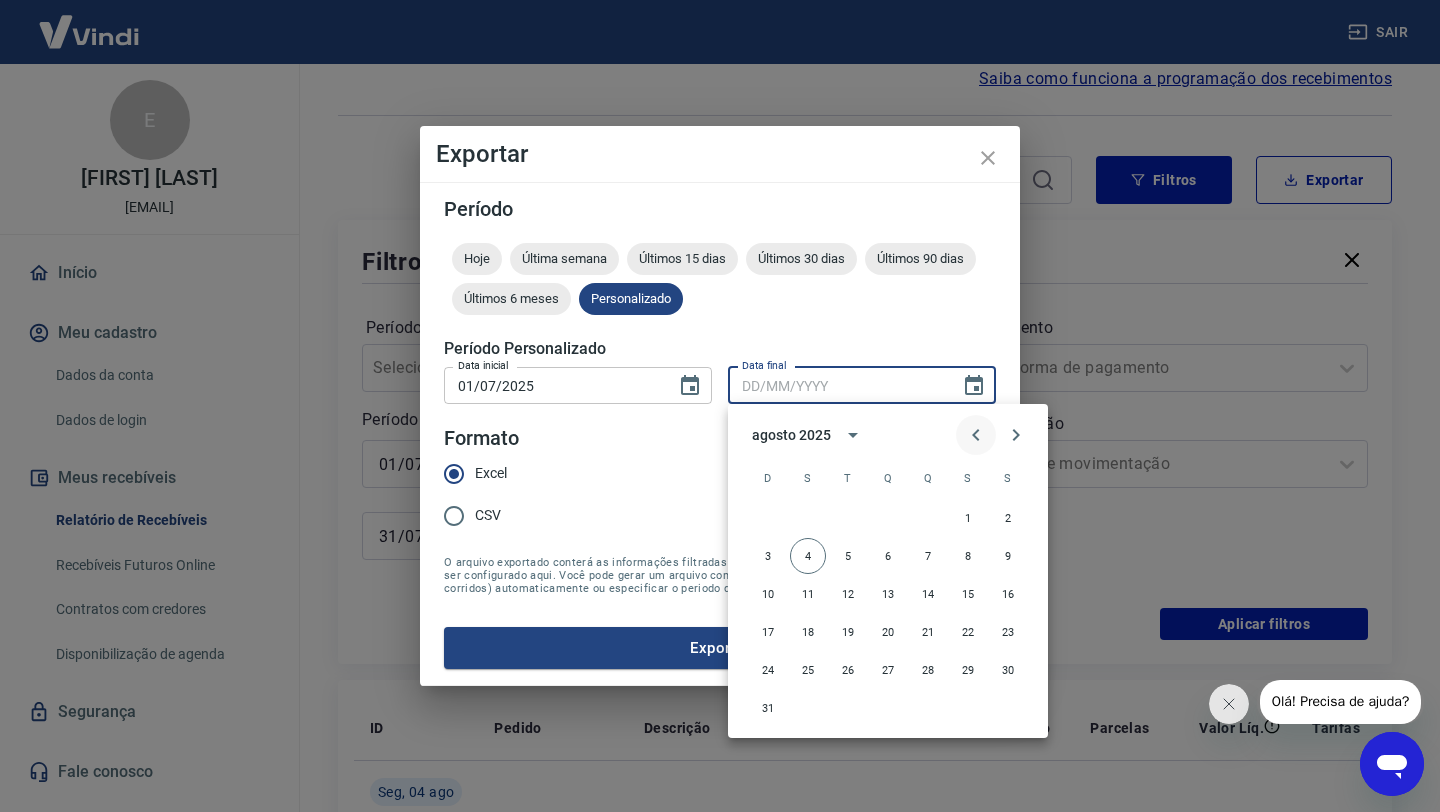 click 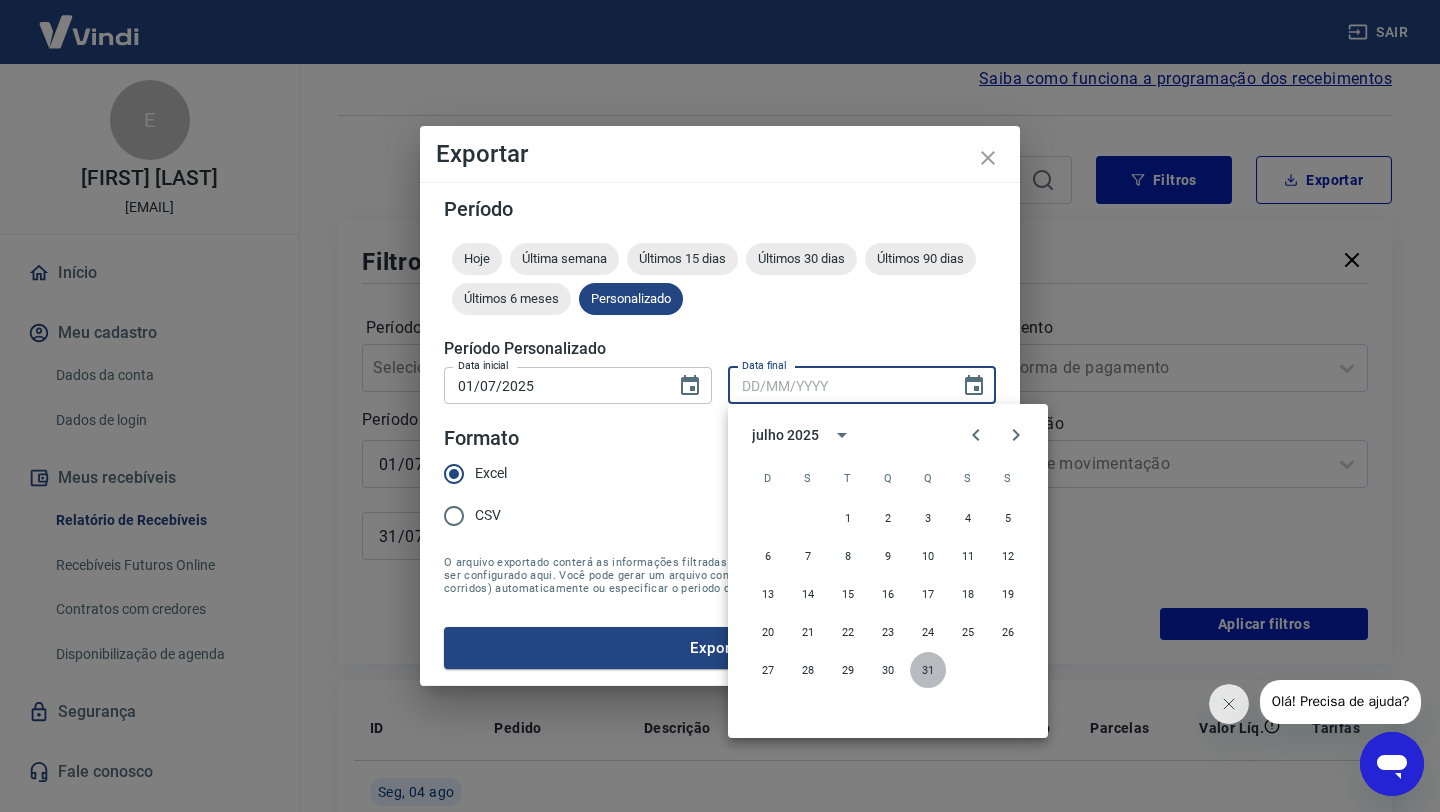 click on "31" at bounding box center (928, 670) 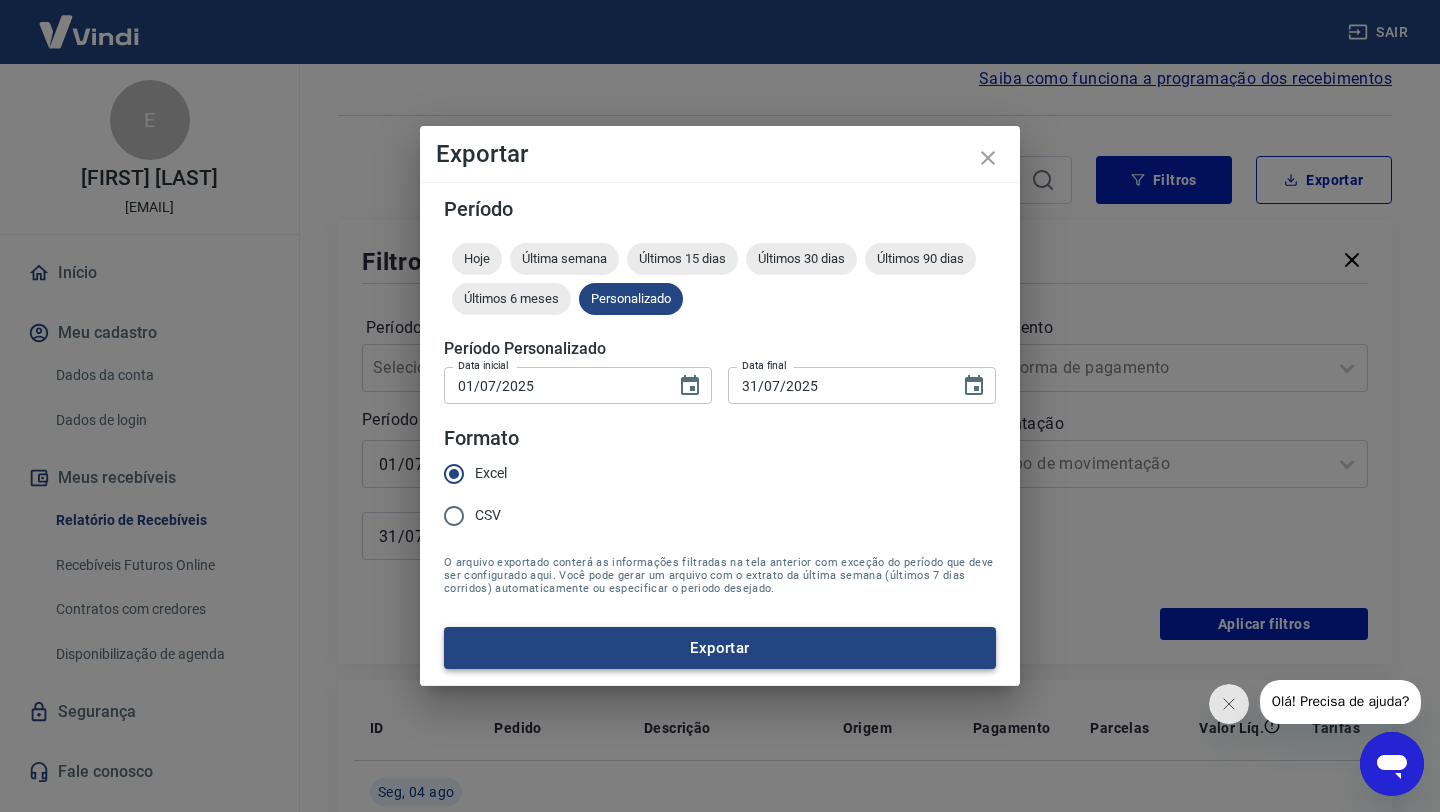 click on "Exportar" at bounding box center (720, 648) 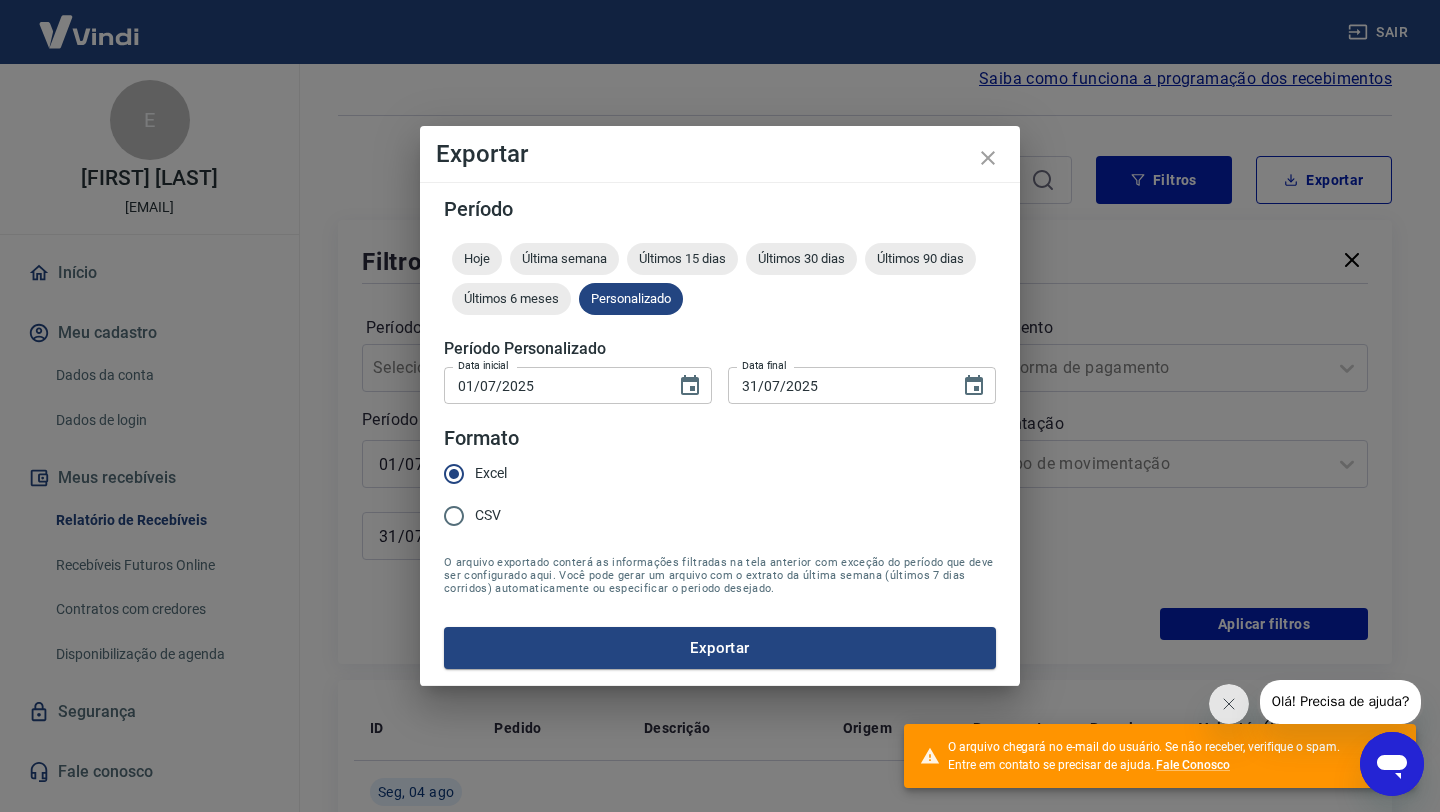 click on "31/07/2025" at bounding box center (837, 385) 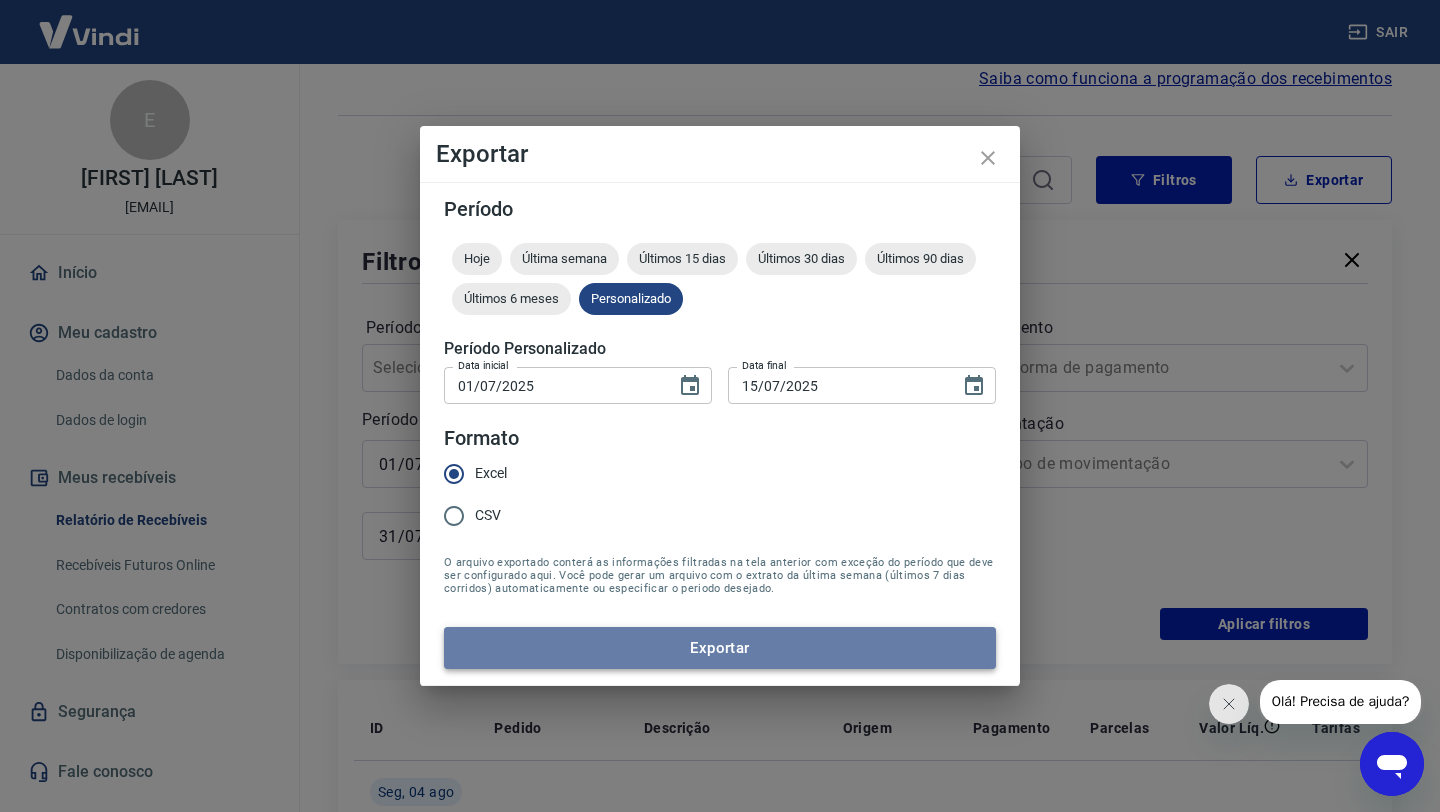click on "Exportar" at bounding box center (720, 648) 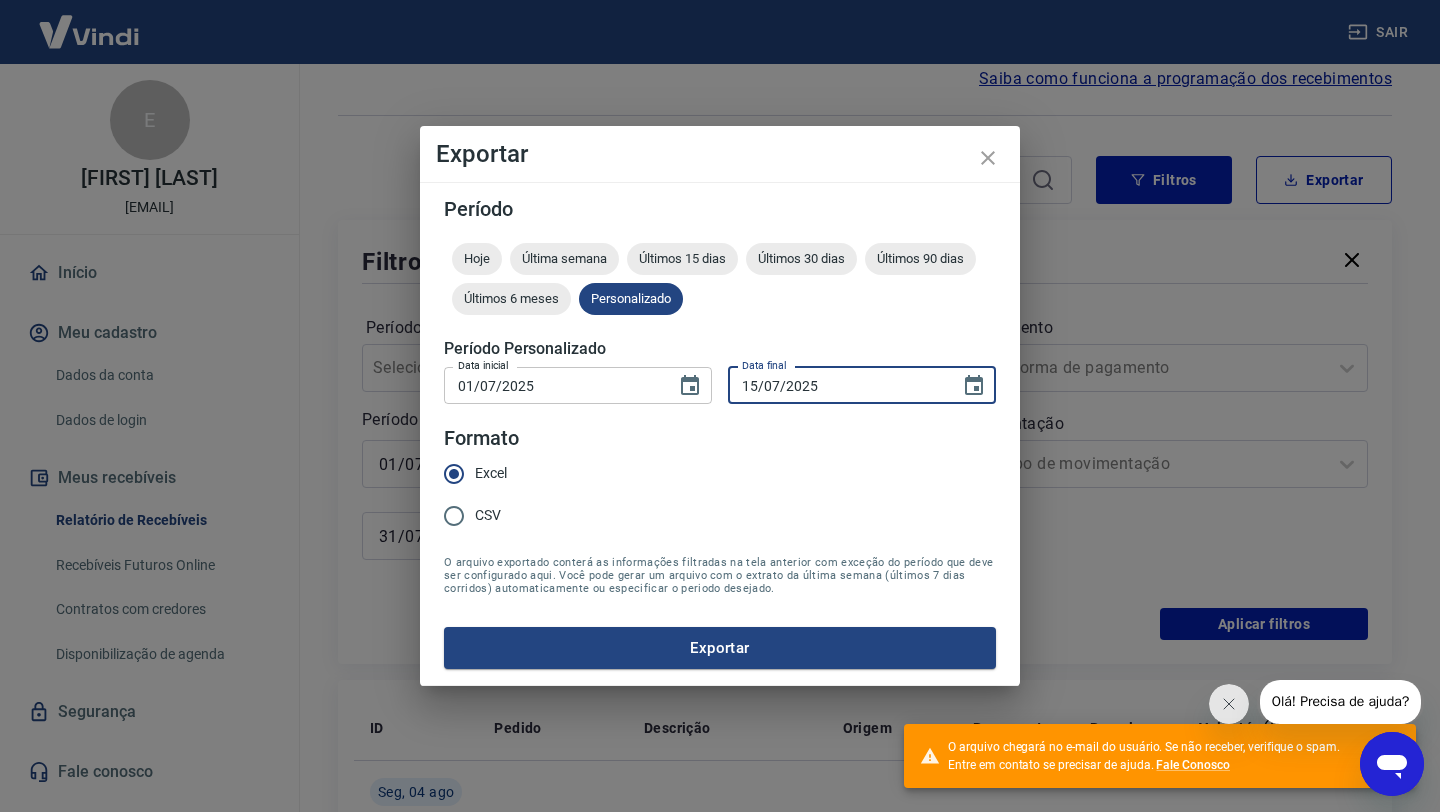 click on "15/07/2025" at bounding box center (837, 385) 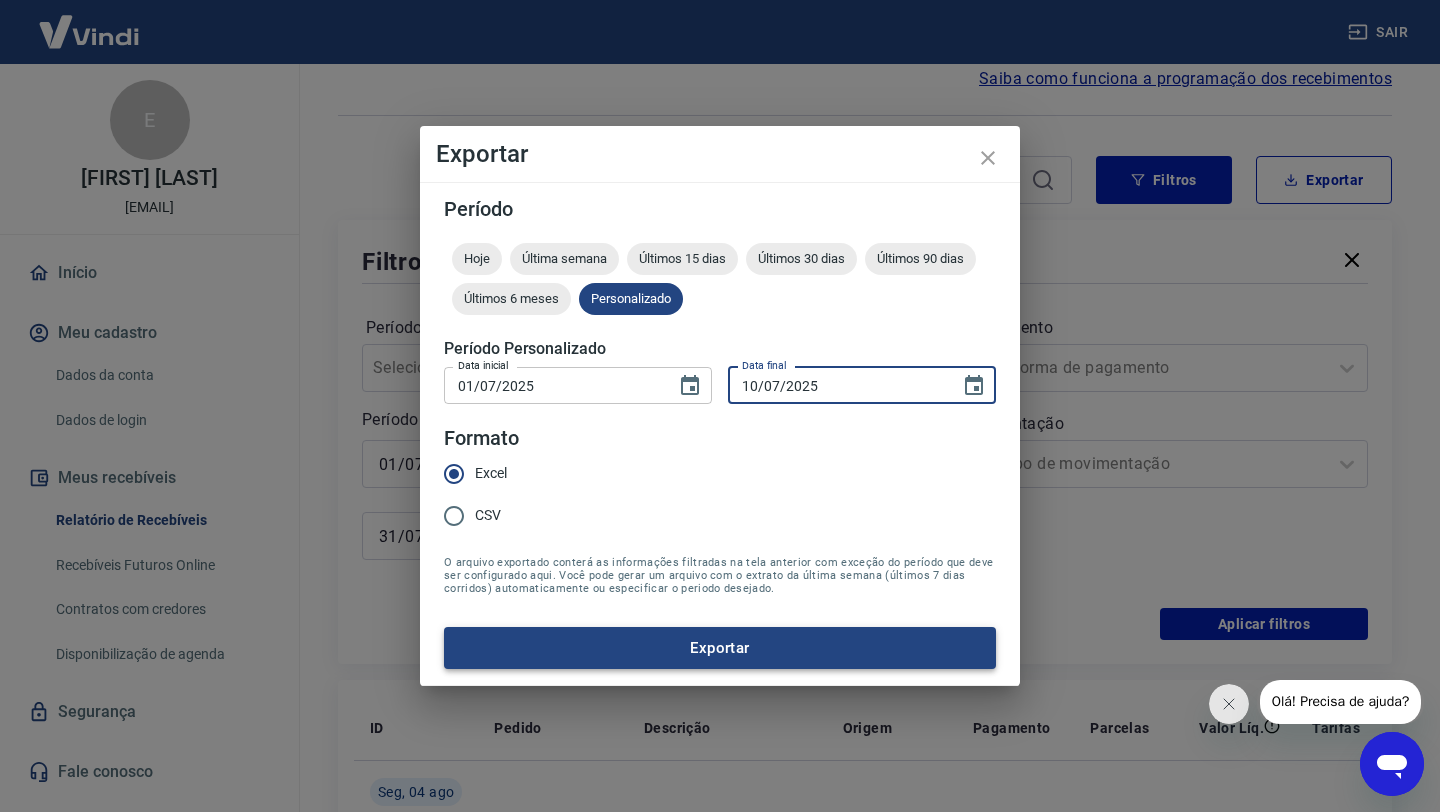 type on "10/07/2025" 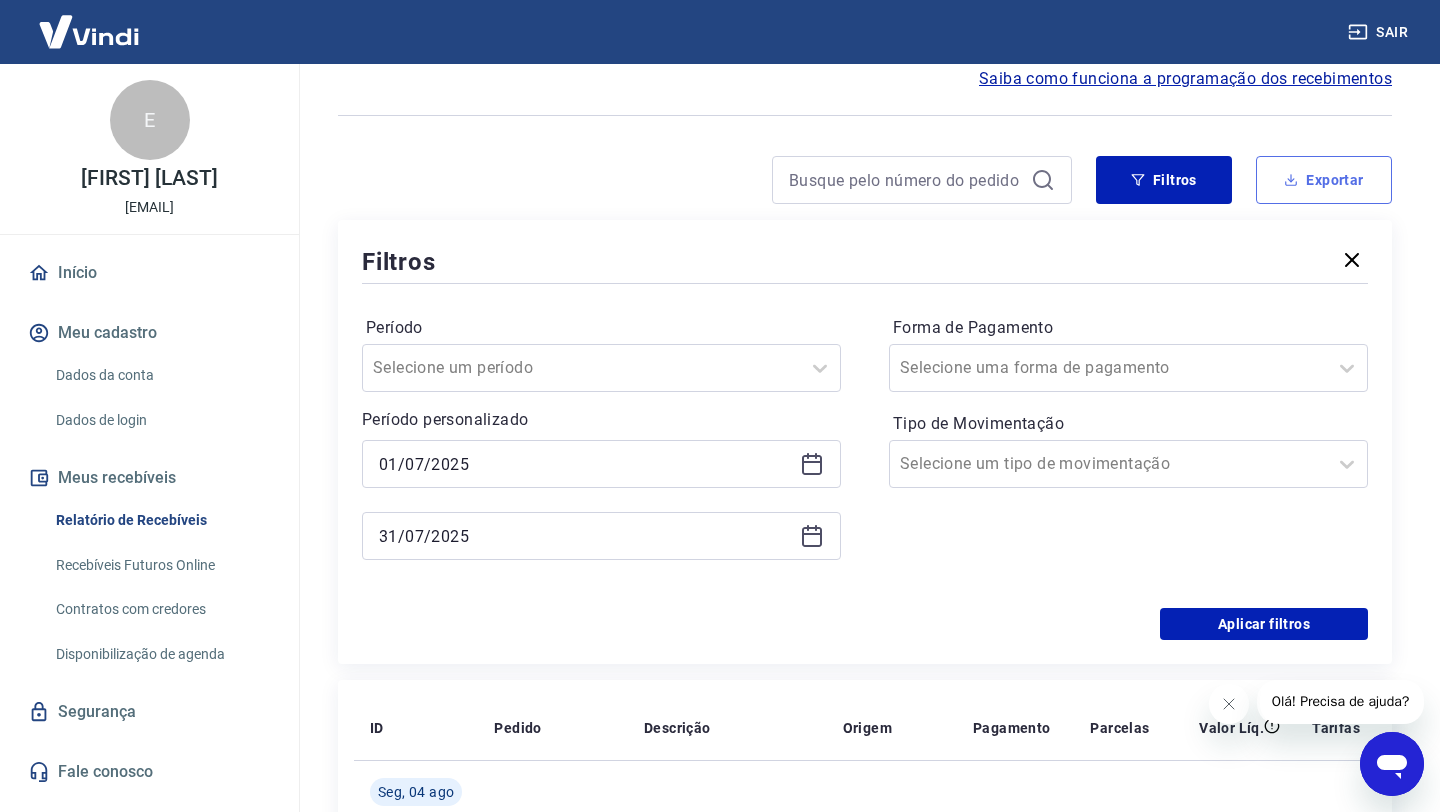 click on "Exportar" at bounding box center [1324, 180] 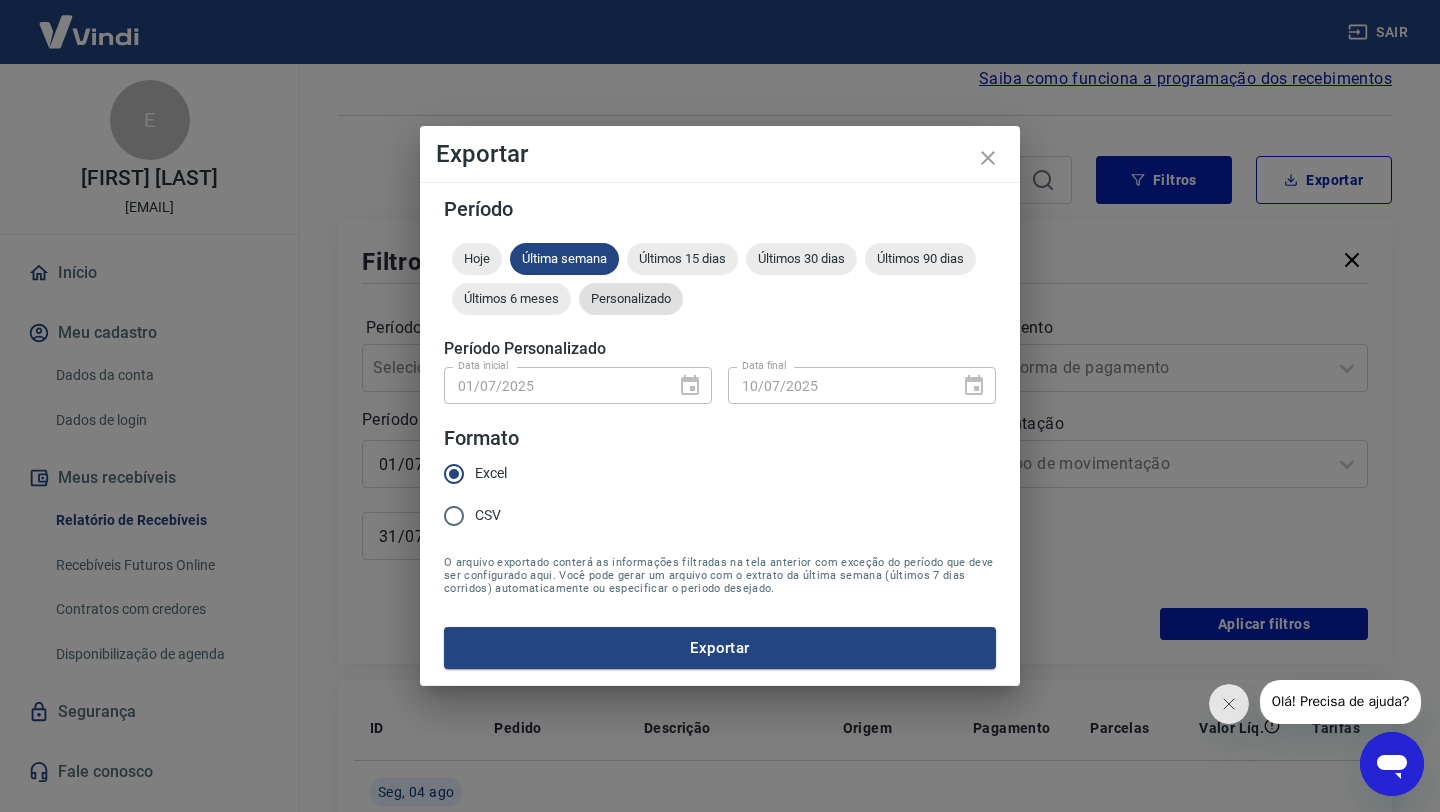 click on "Personalizado" at bounding box center (631, 299) 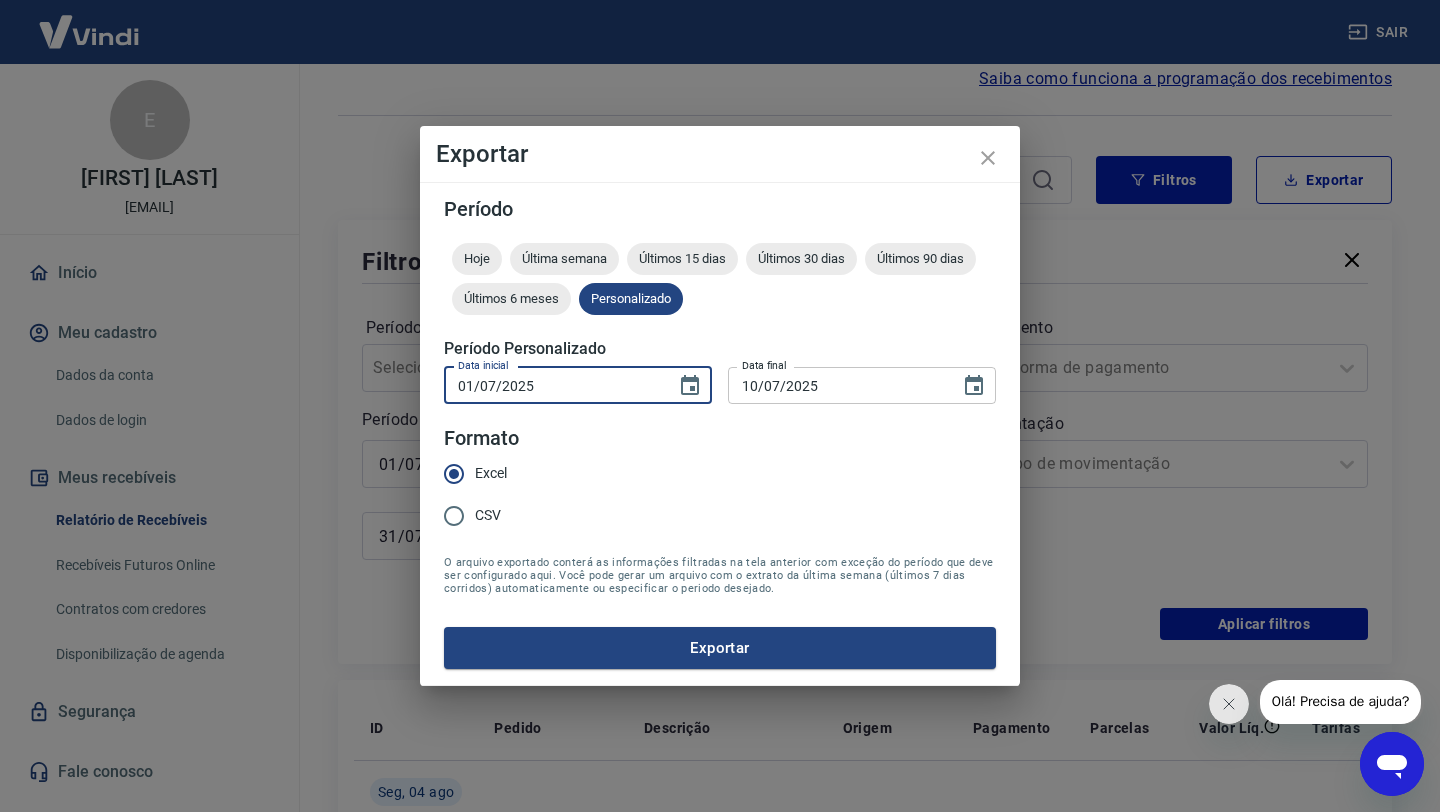 click on "01/07/2025" at bounding box center (553, 385) 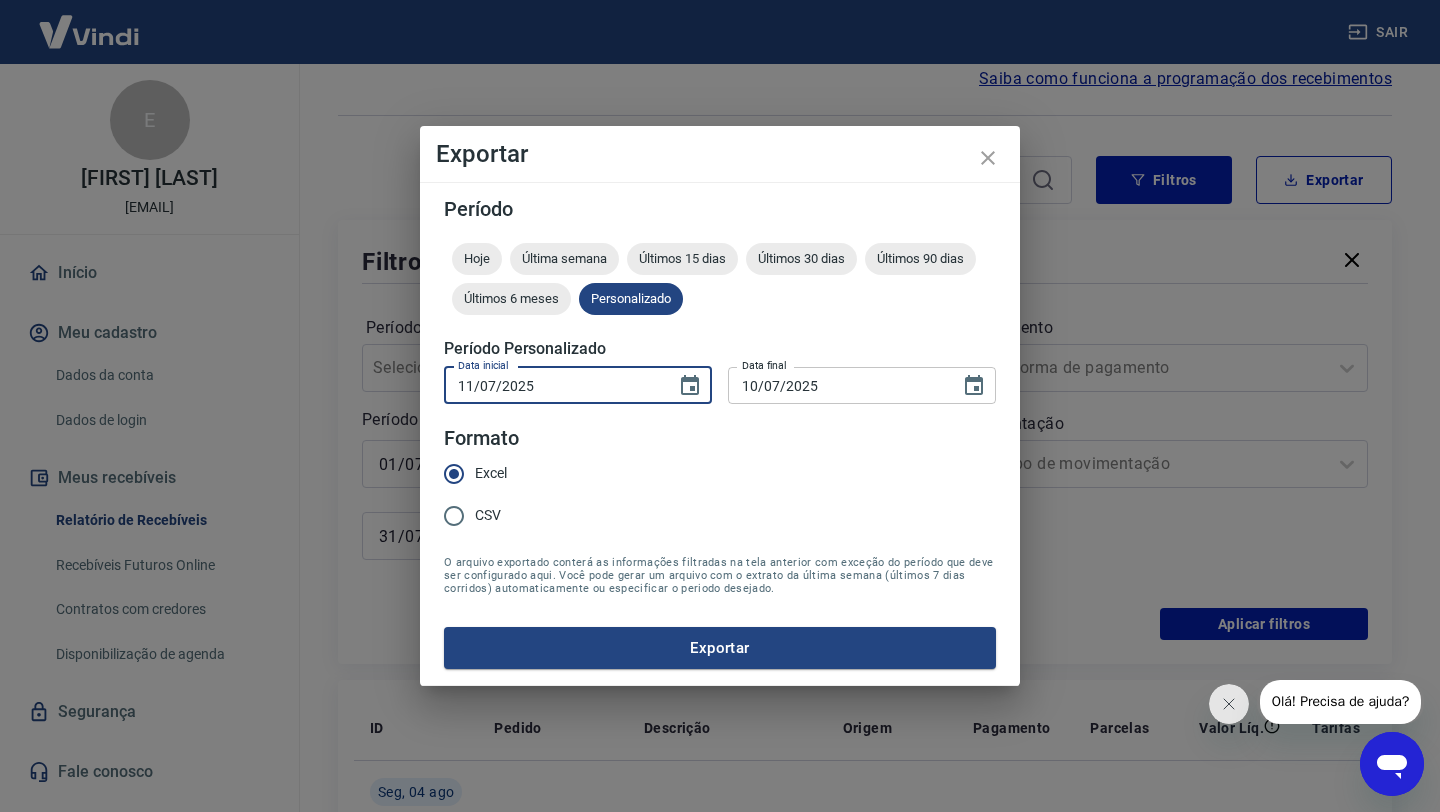 type on "11/07/2025" 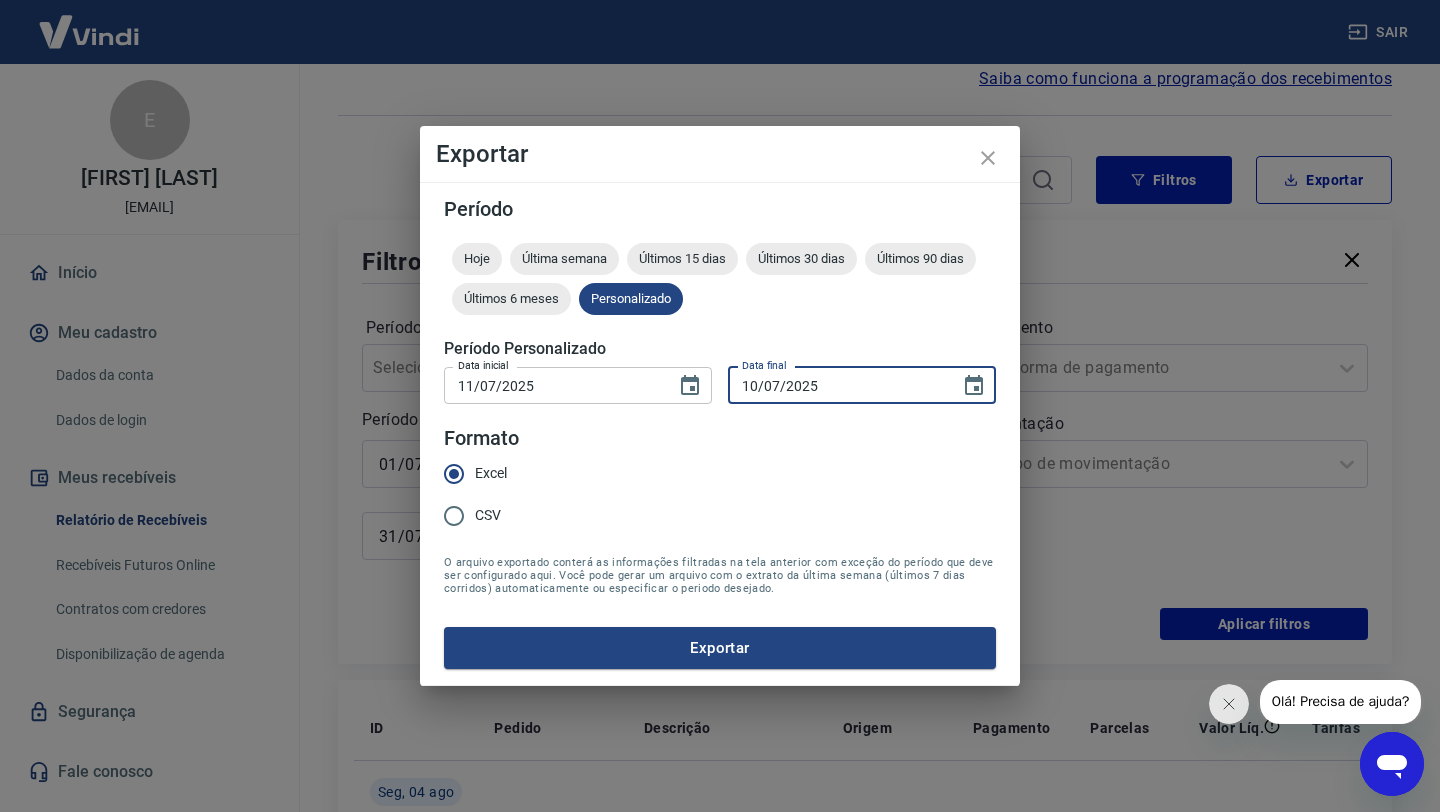 click on "10/07/2025" at bounding box center (837, 385) 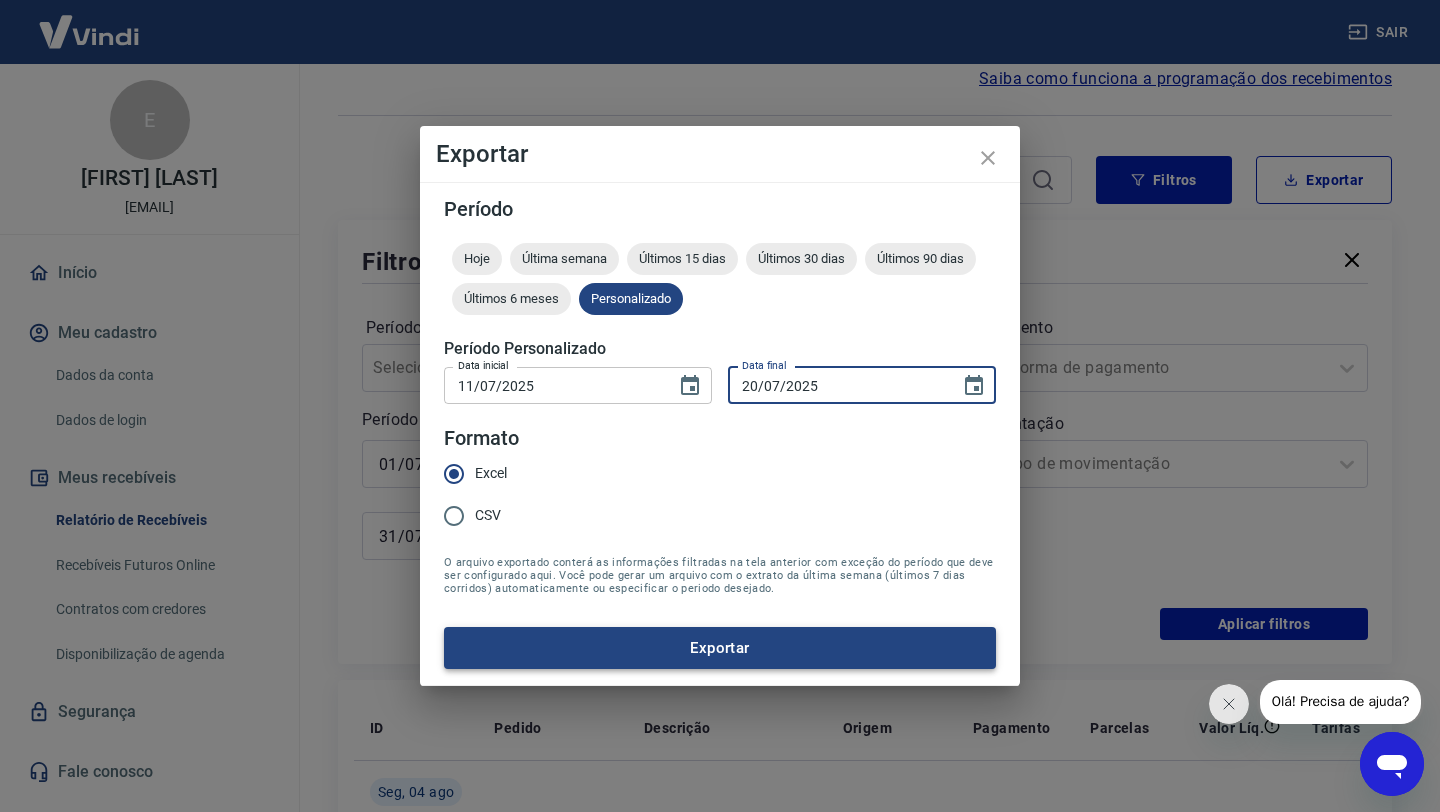 type on "20/07/2025" 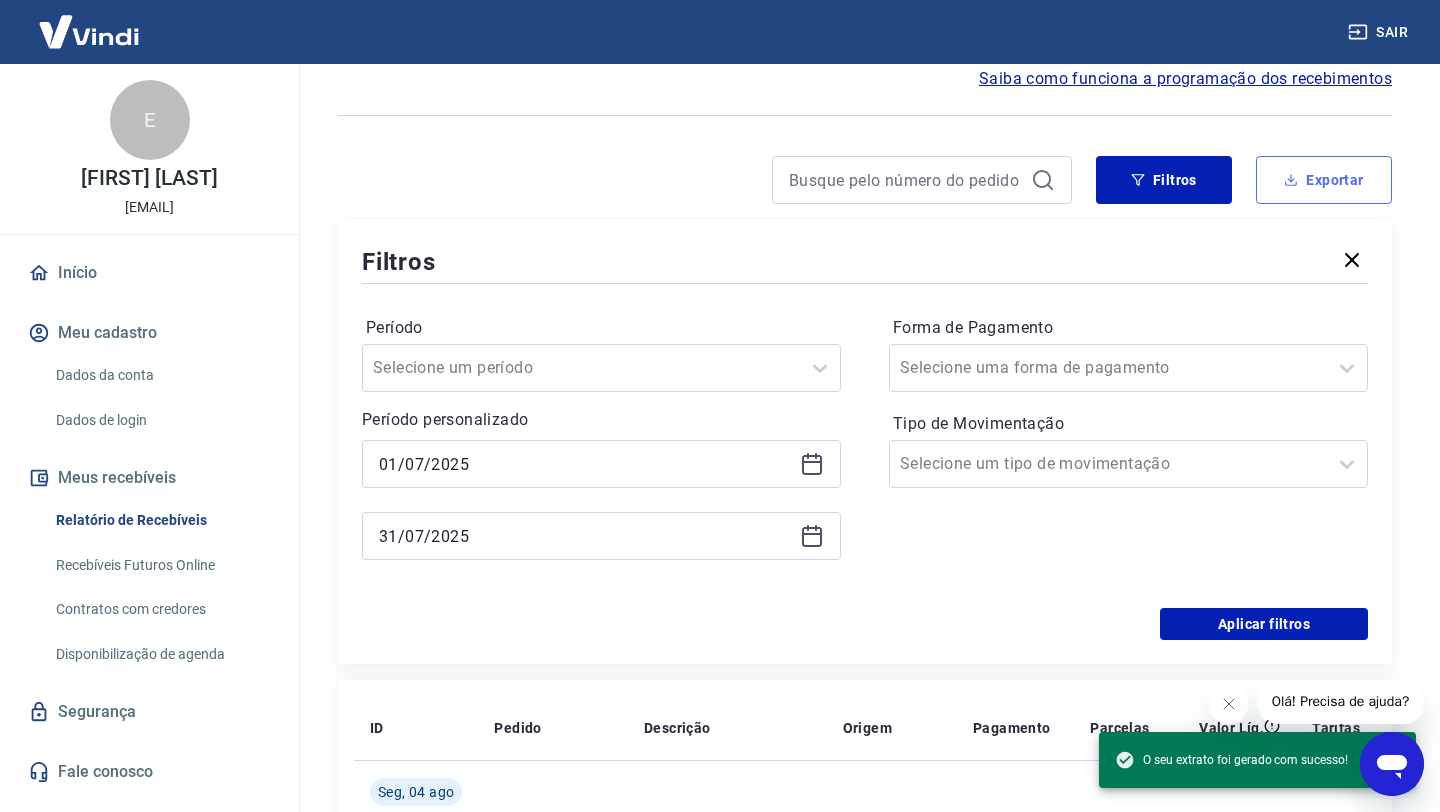 click 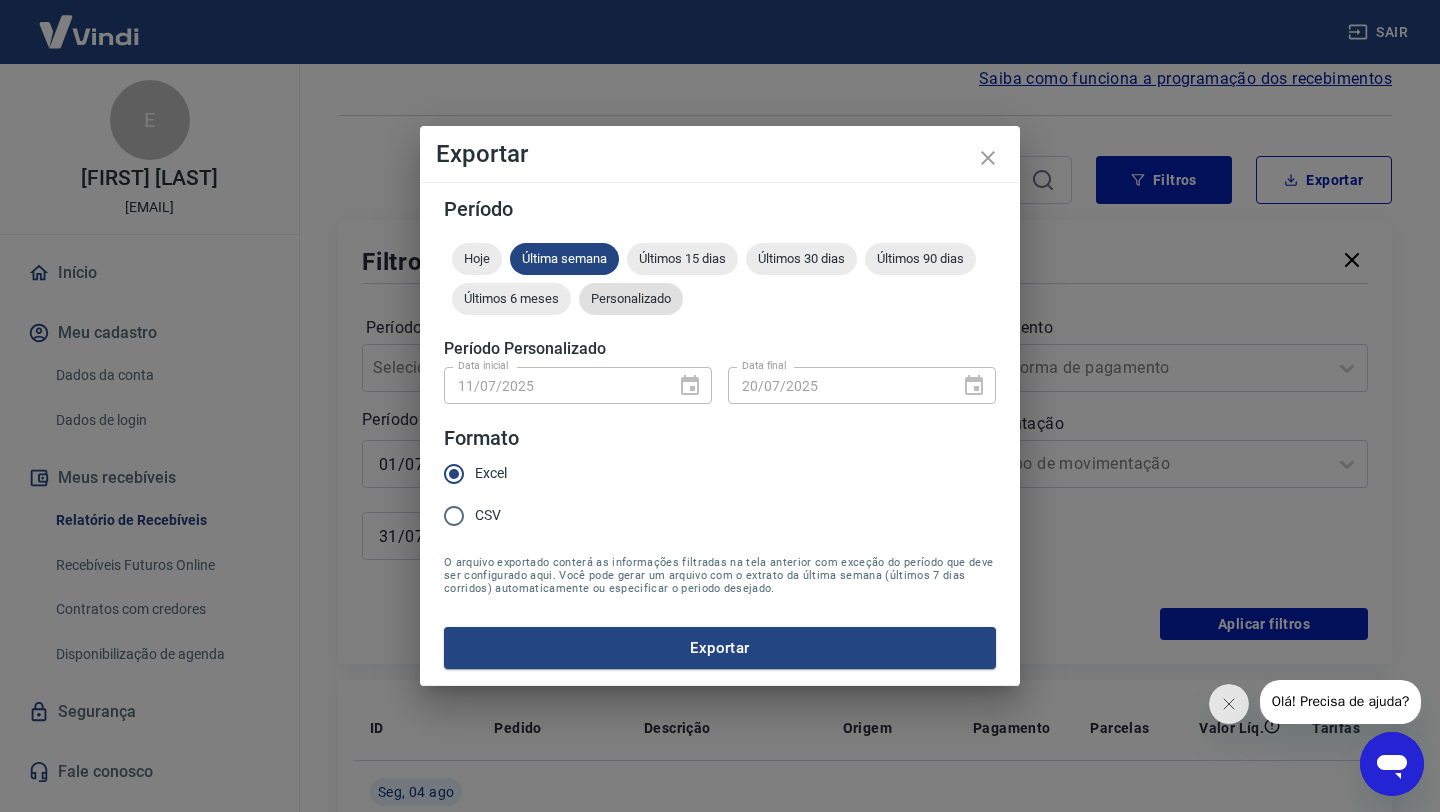 click on "Personalizado" at bounding box center [631, 298] 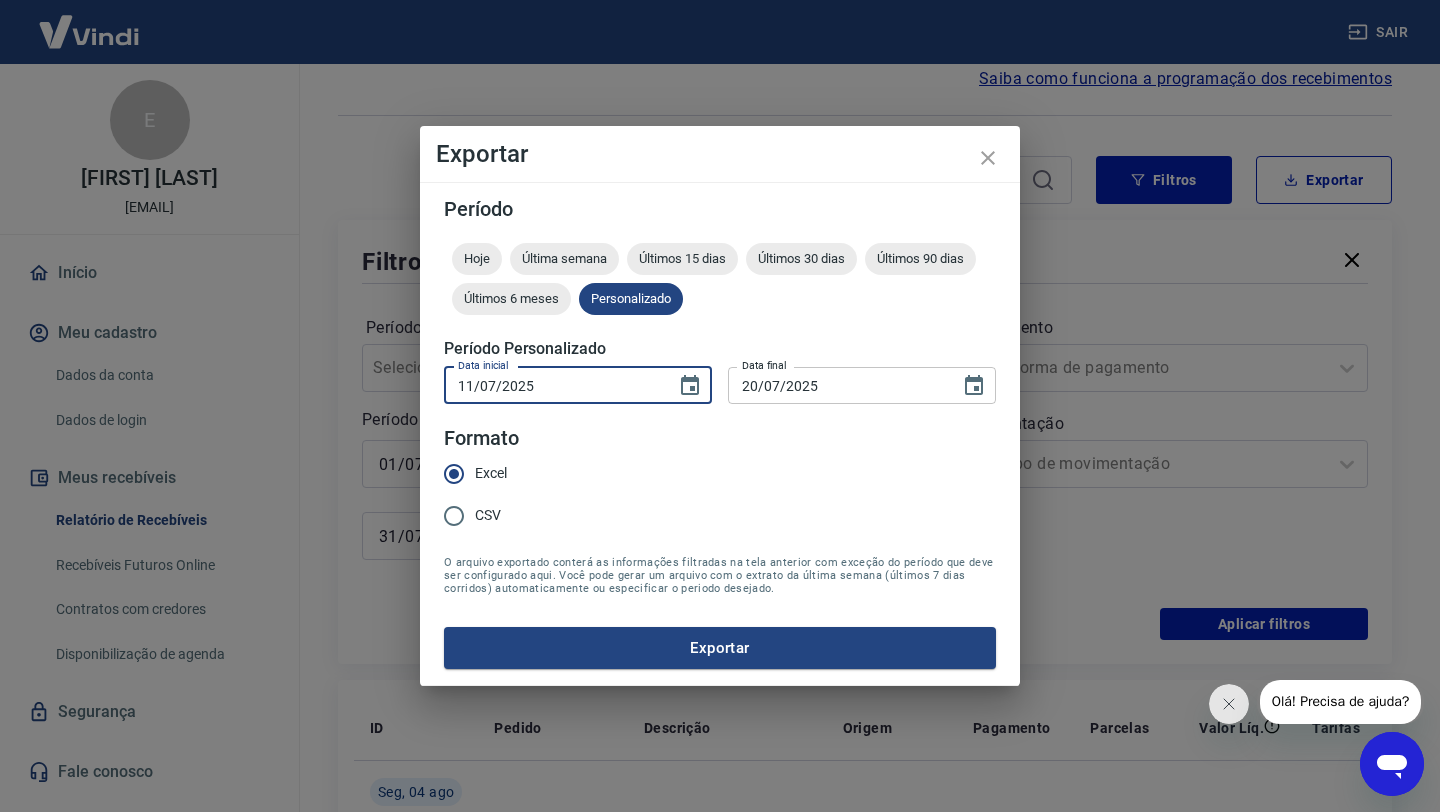 click on "11/07/2025" at bounding box center [553, 385] 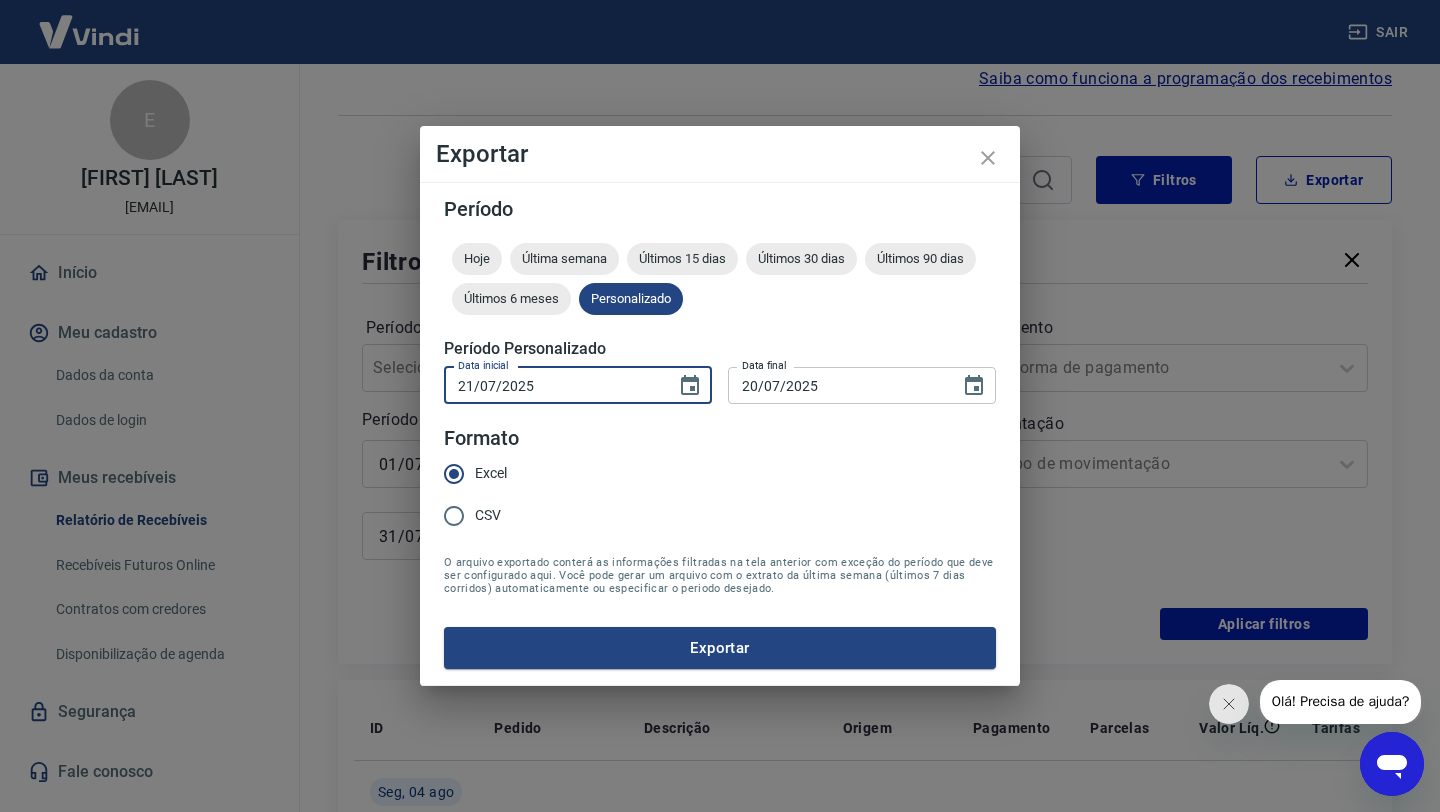 type on "21/07/2025" 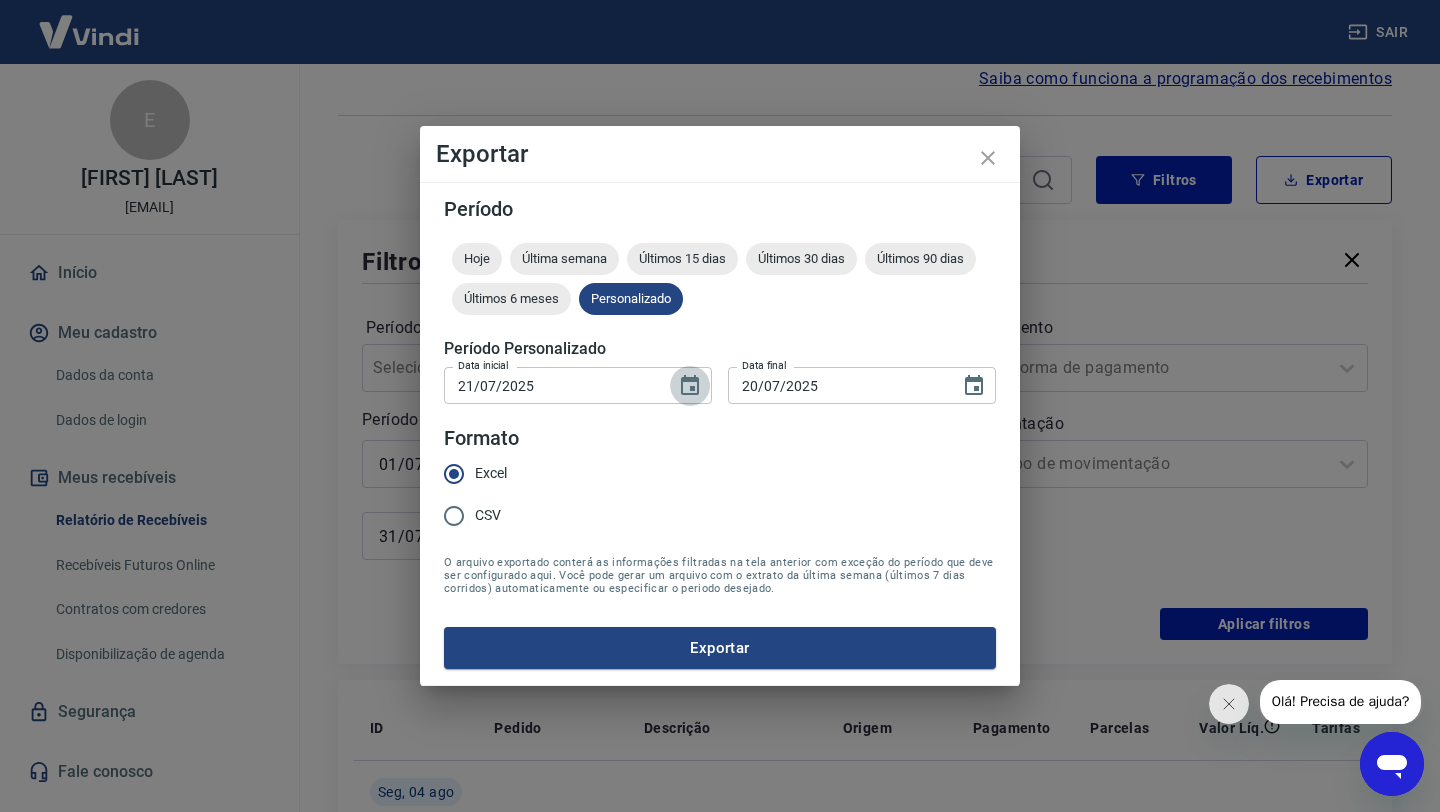 type 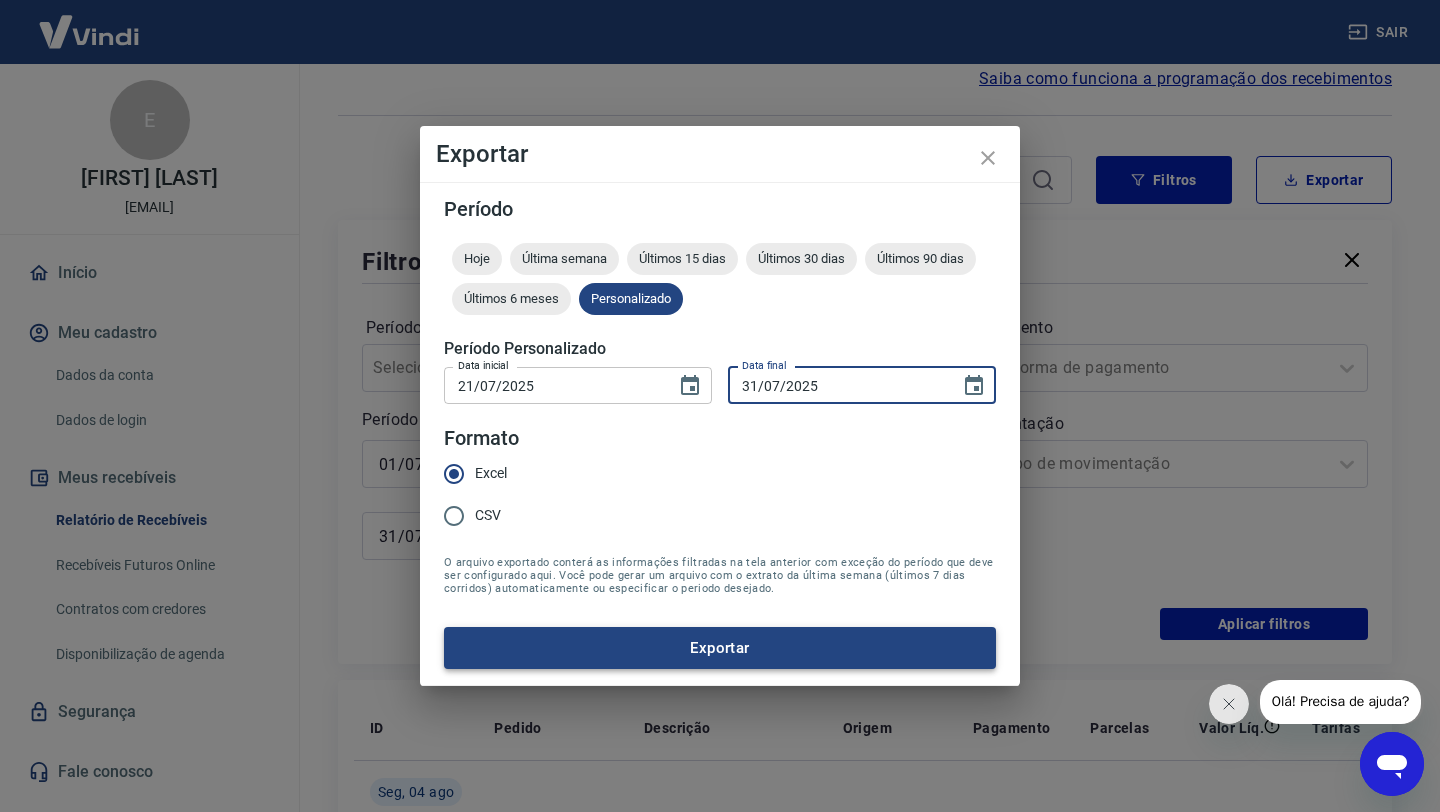 type on "31/07/2025" 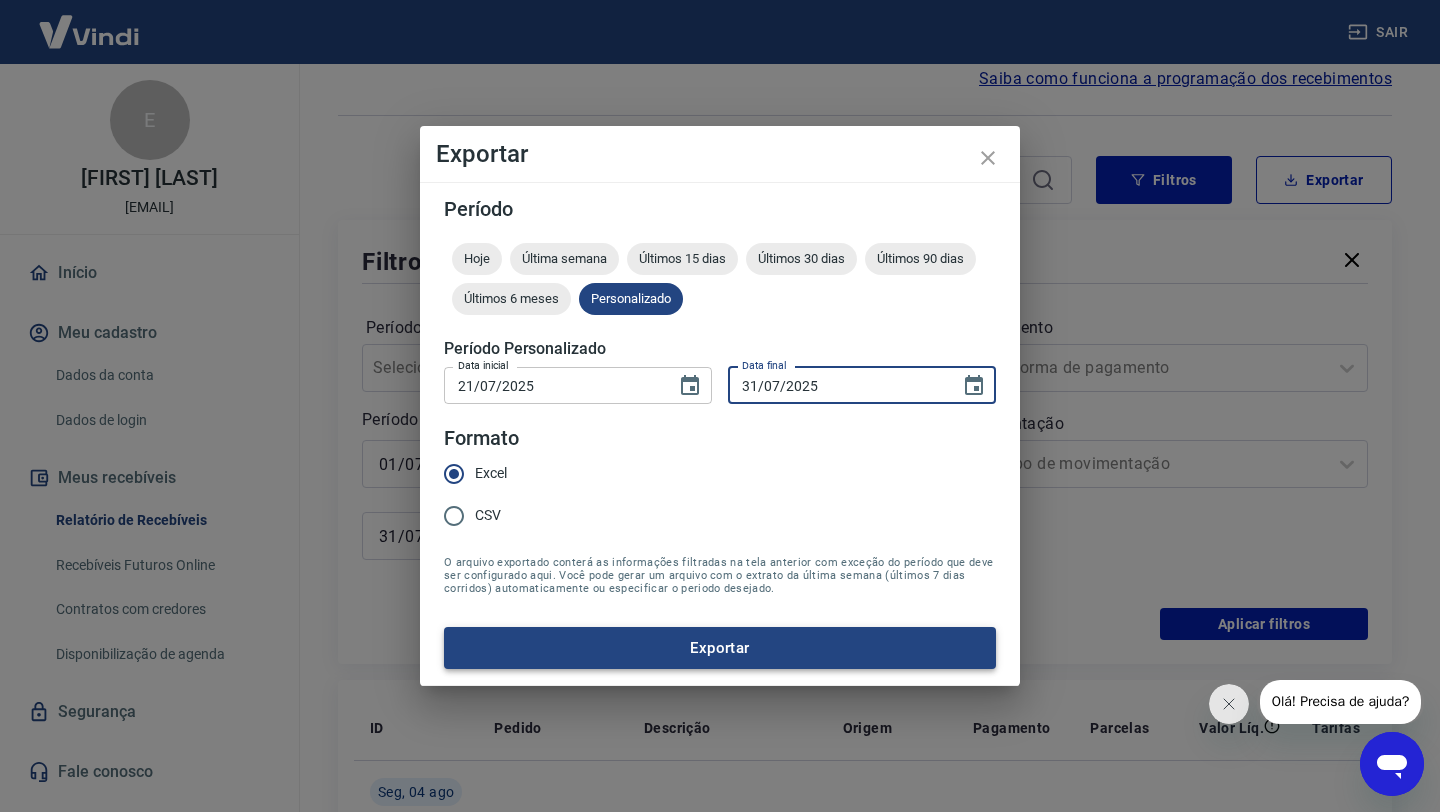 click on "Exportar" at bounding box center [720, 648] 